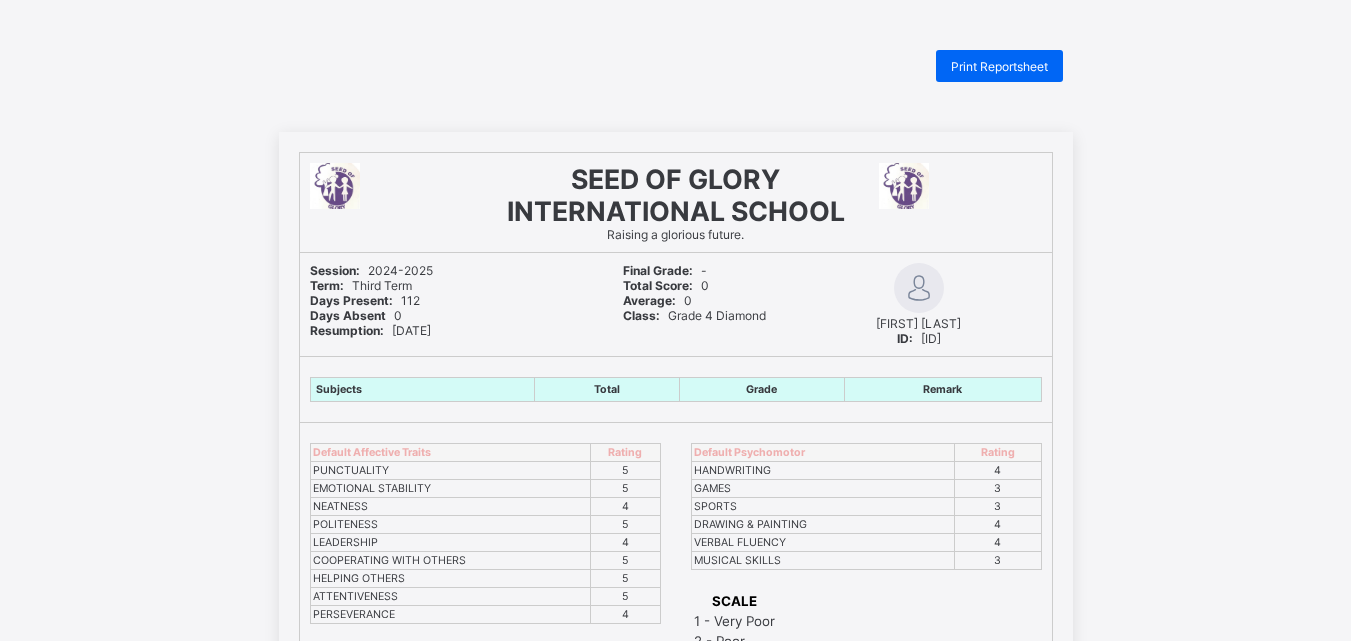 scroll, scrollTop: 0, scrollLeft: 0, axis: both 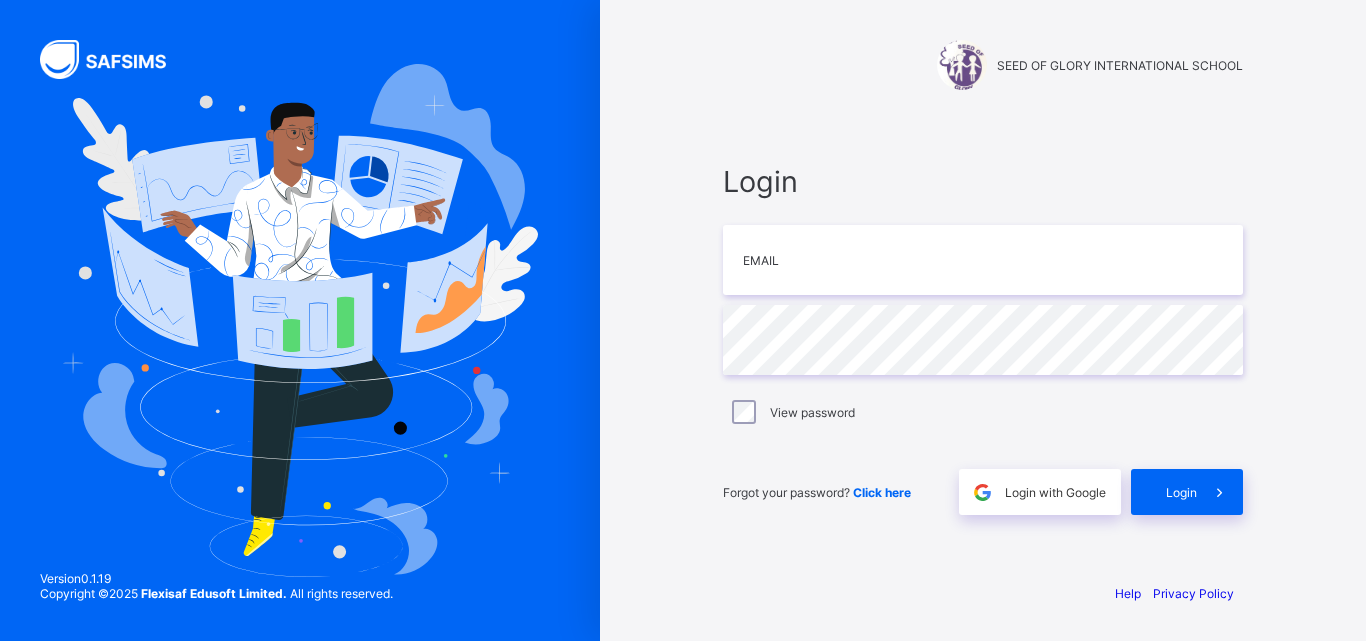click on "Login" at bounding box center (983, 181) 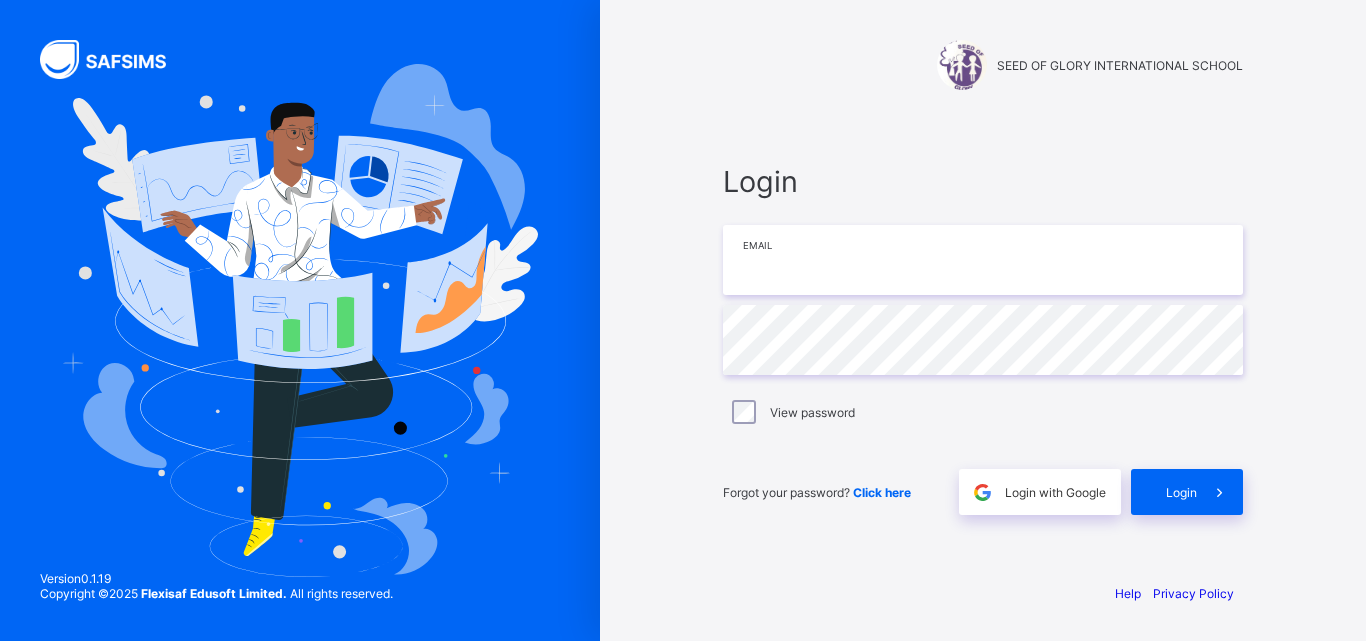 click at bounding box center (983, 260) 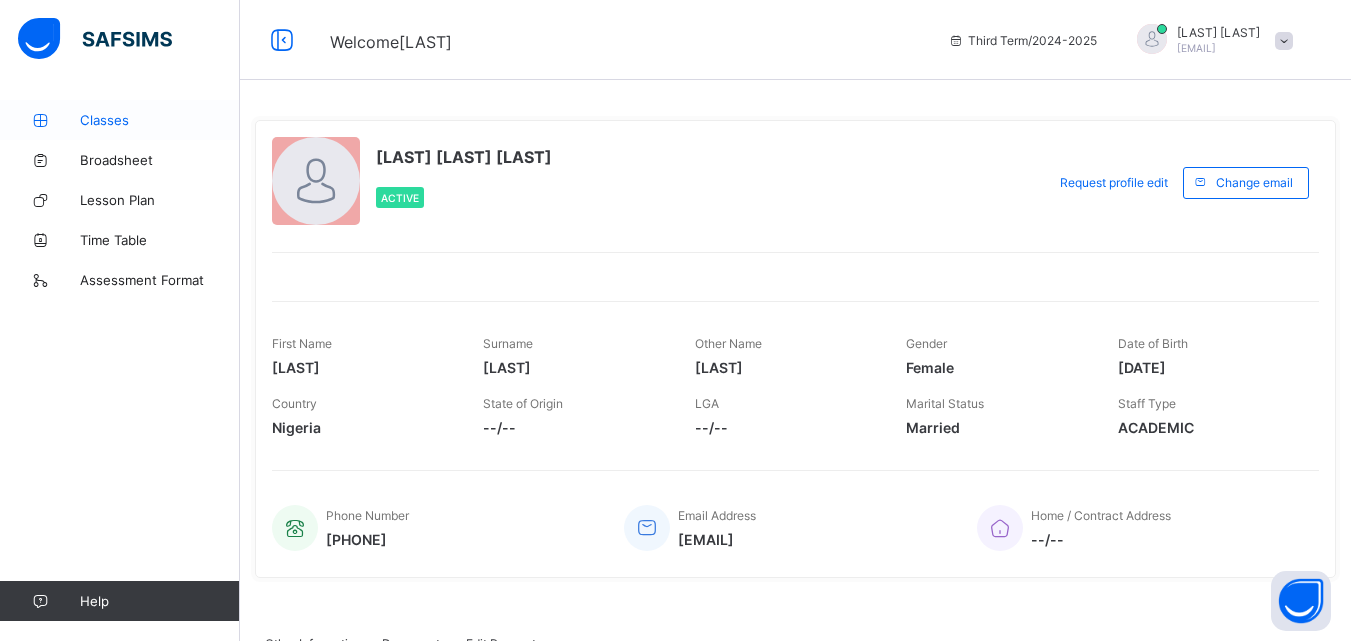 click on "Classes" at bounding box center (160, 120) 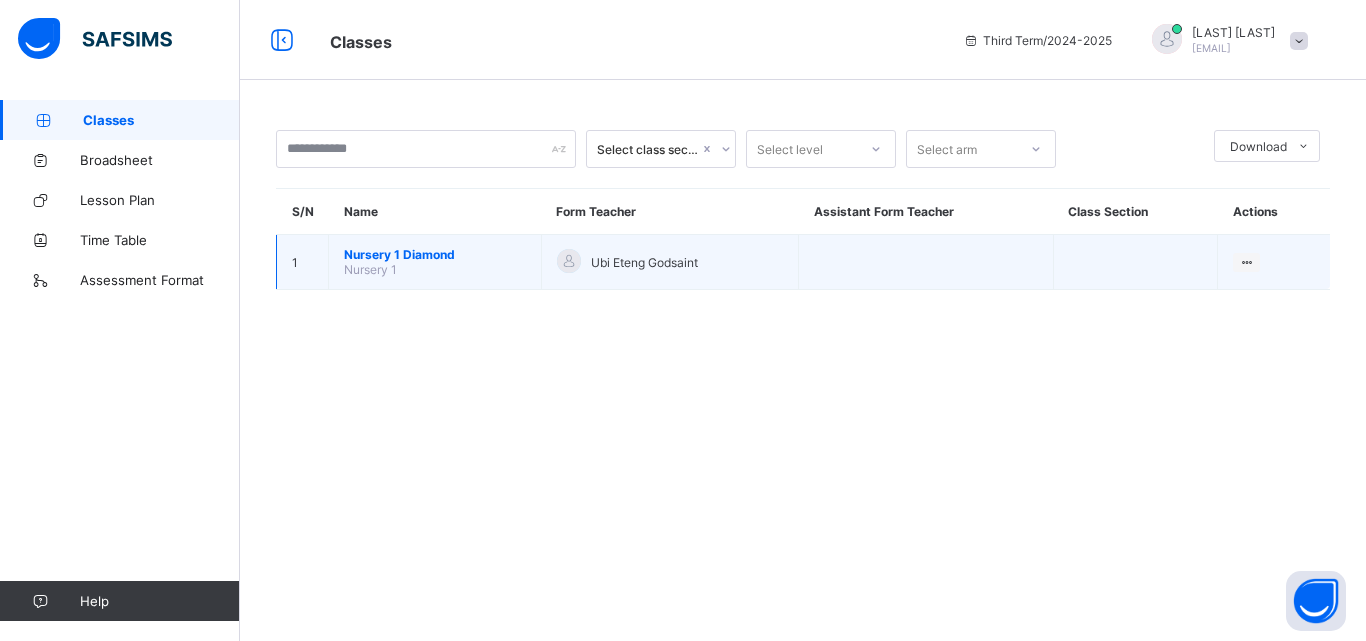 click on "Nursery 1" at bounding box center (370, 269) 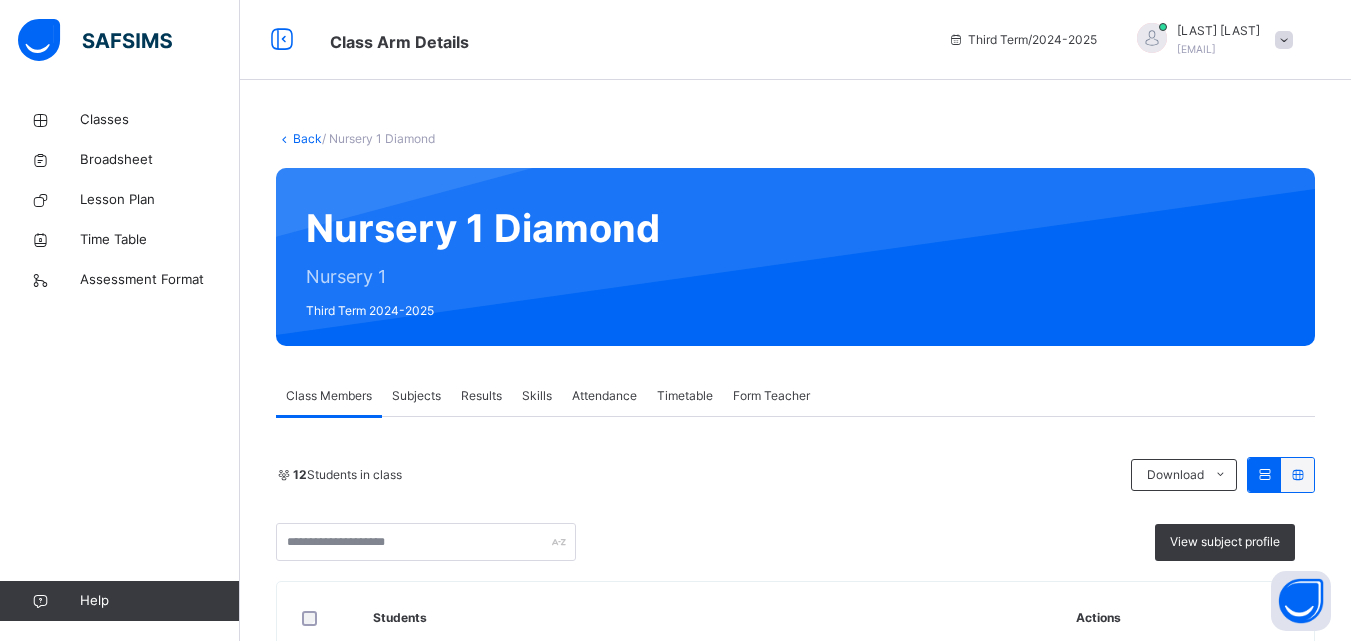 click on "Subjects" at bounding box center (416, 396) 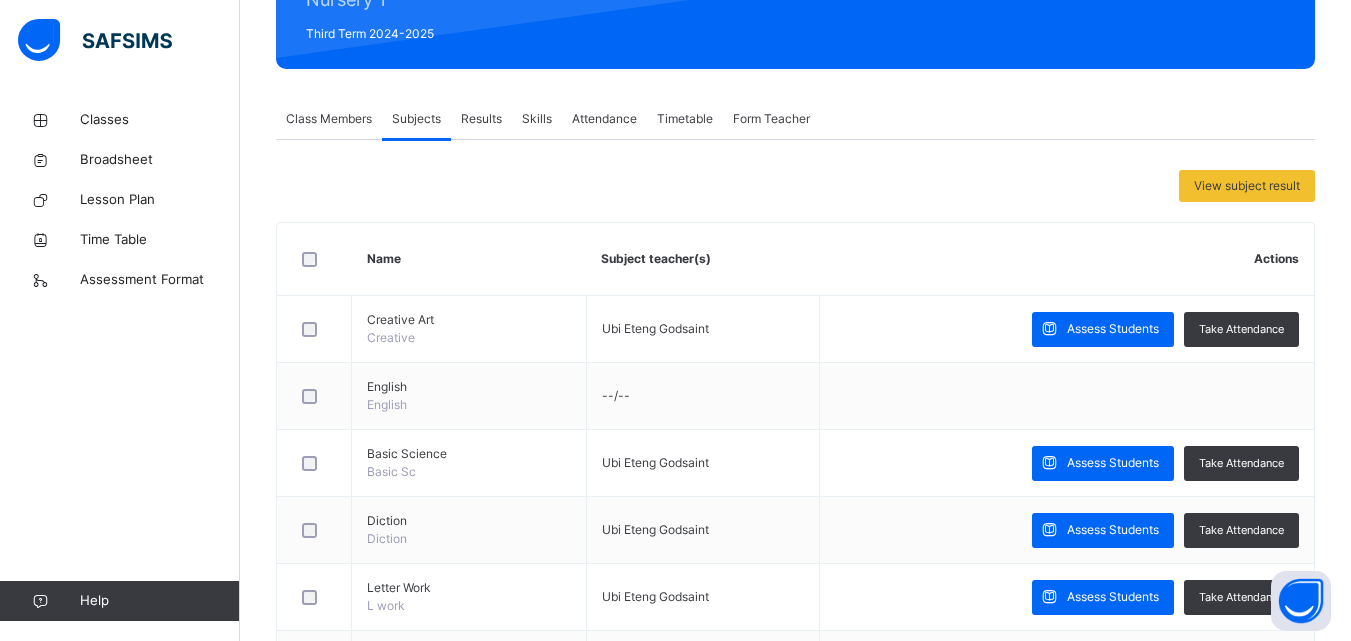 scroll, scrollTop: 285, scrollLeft: 0, axis: vertical 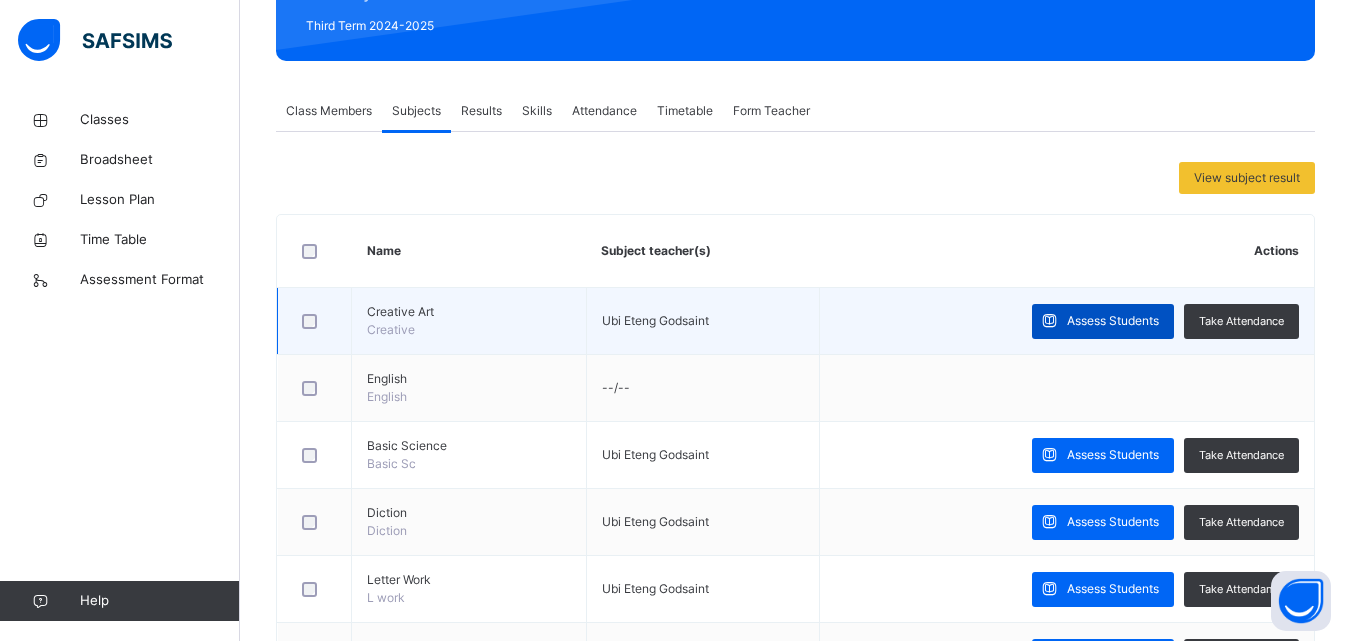 click on "Assess Students" at bounding box center (1113, 321) 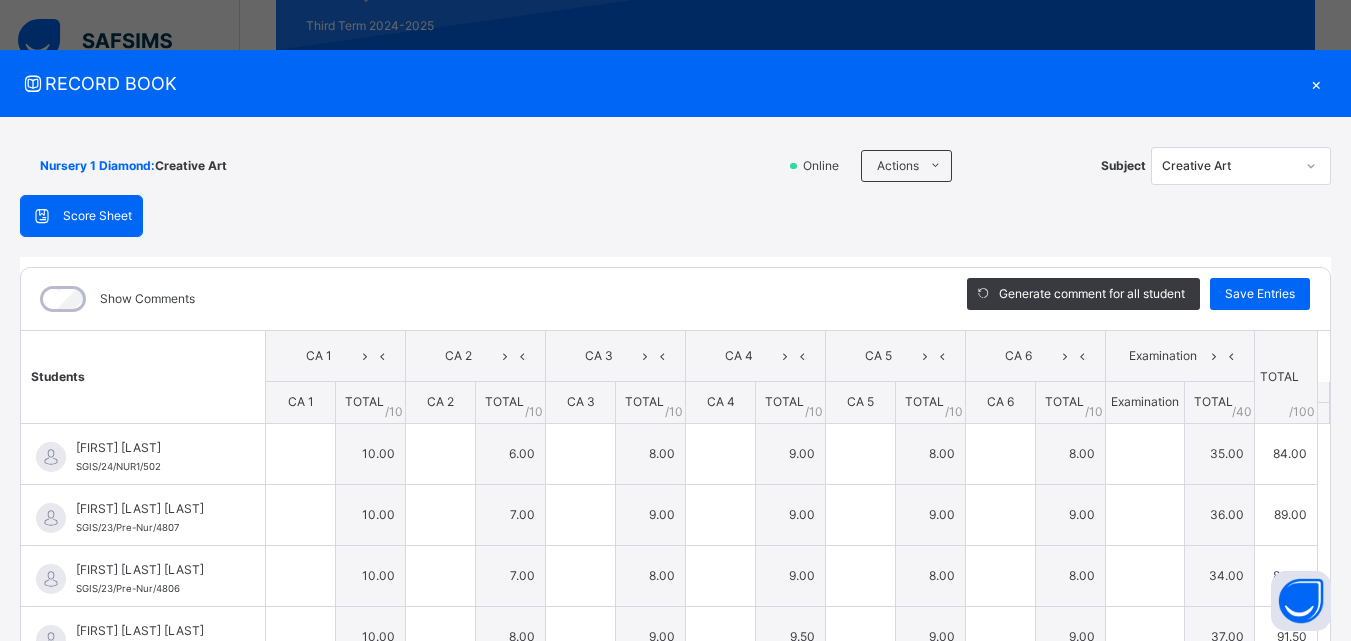 type on "**" 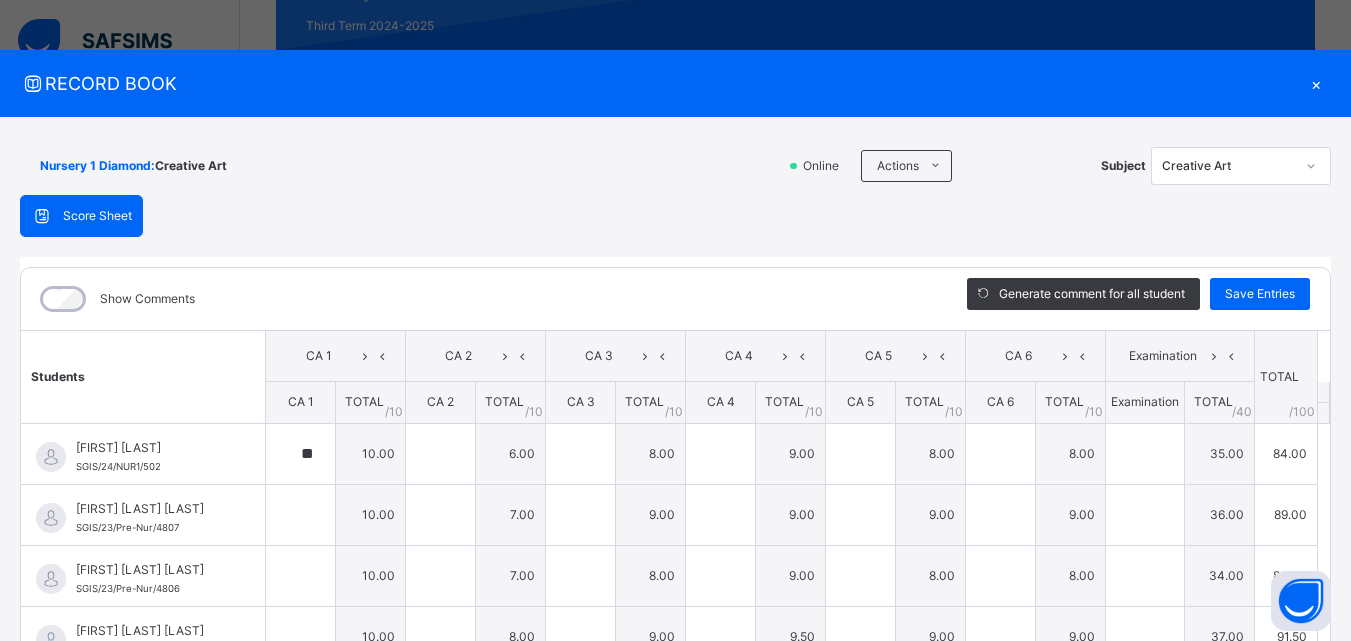 type on "*" 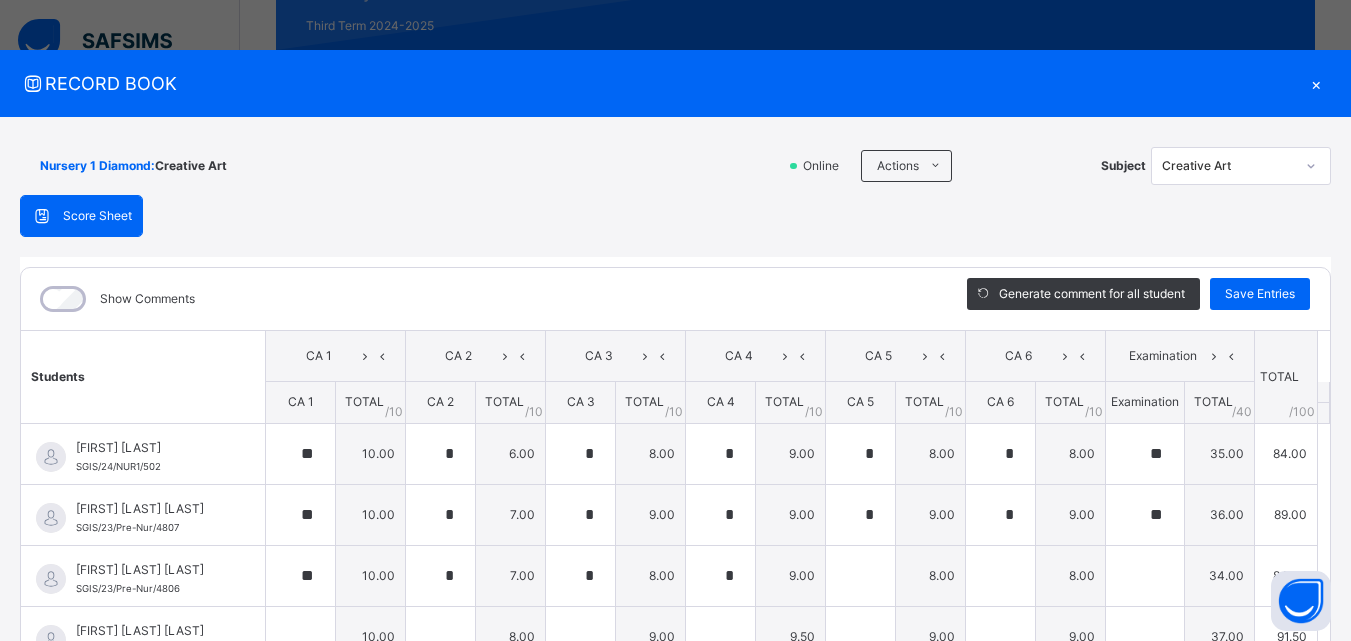 type on "*" 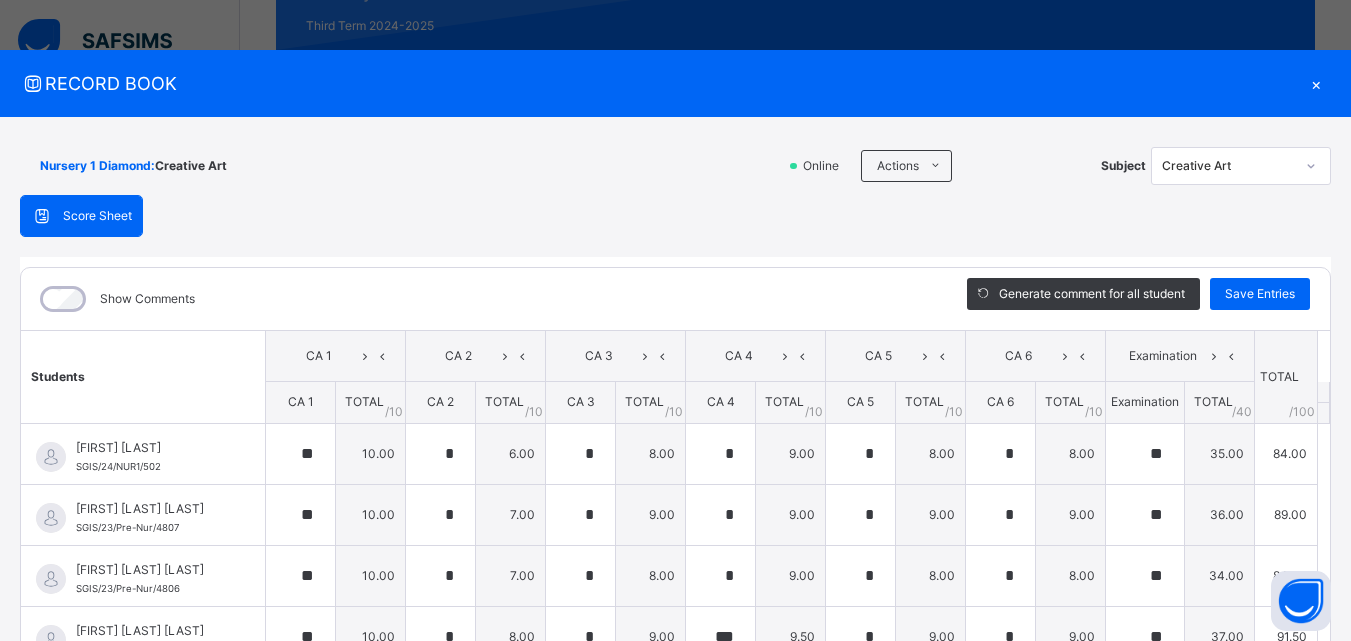 type on "*" 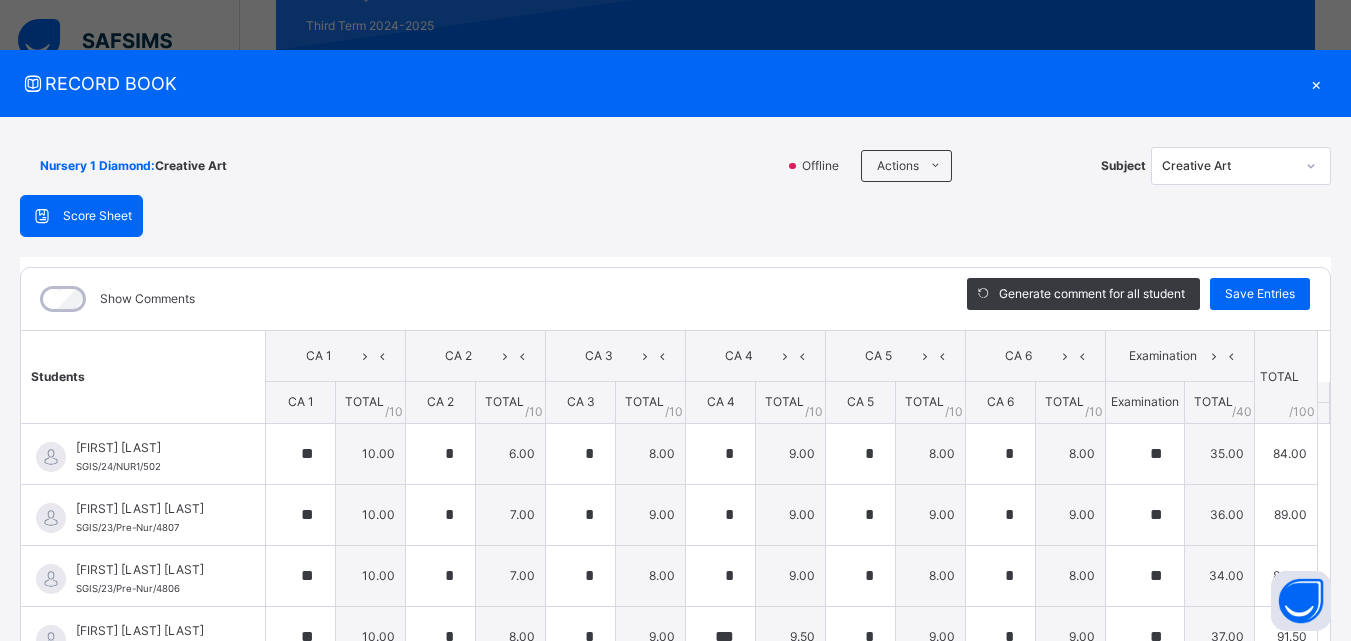 click on "Creative Art" at bounding box center (1228, 166) 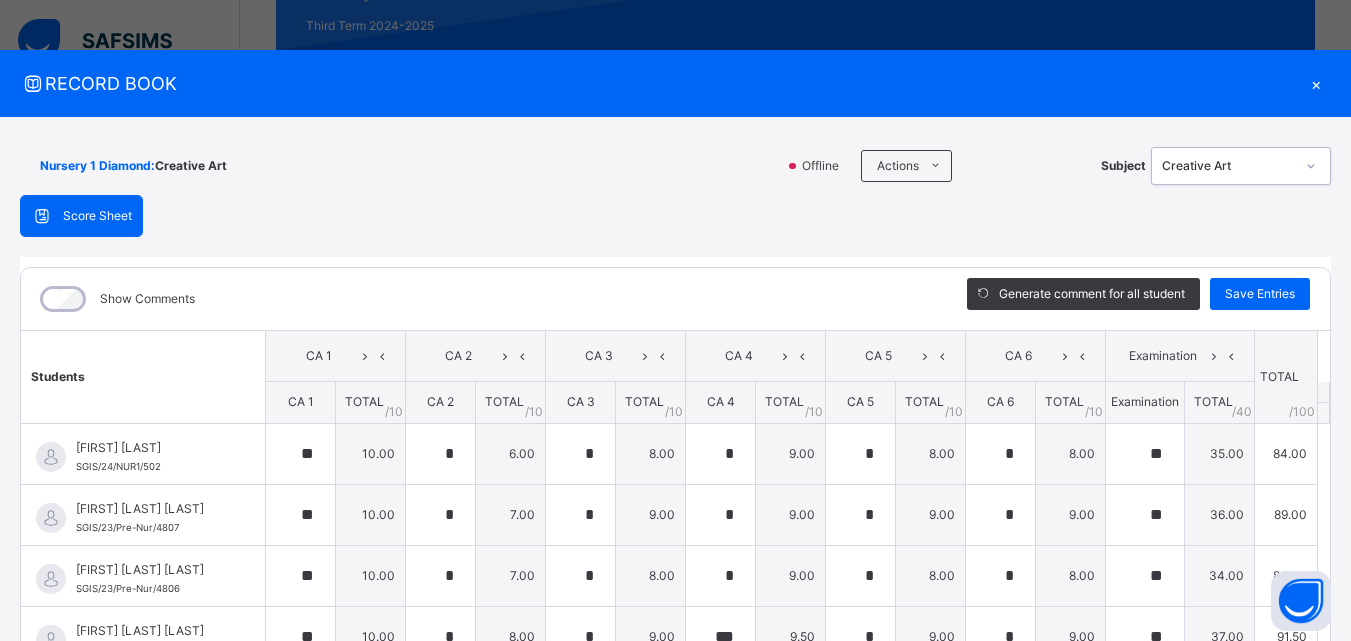 click at bounding box center (1311, 166) 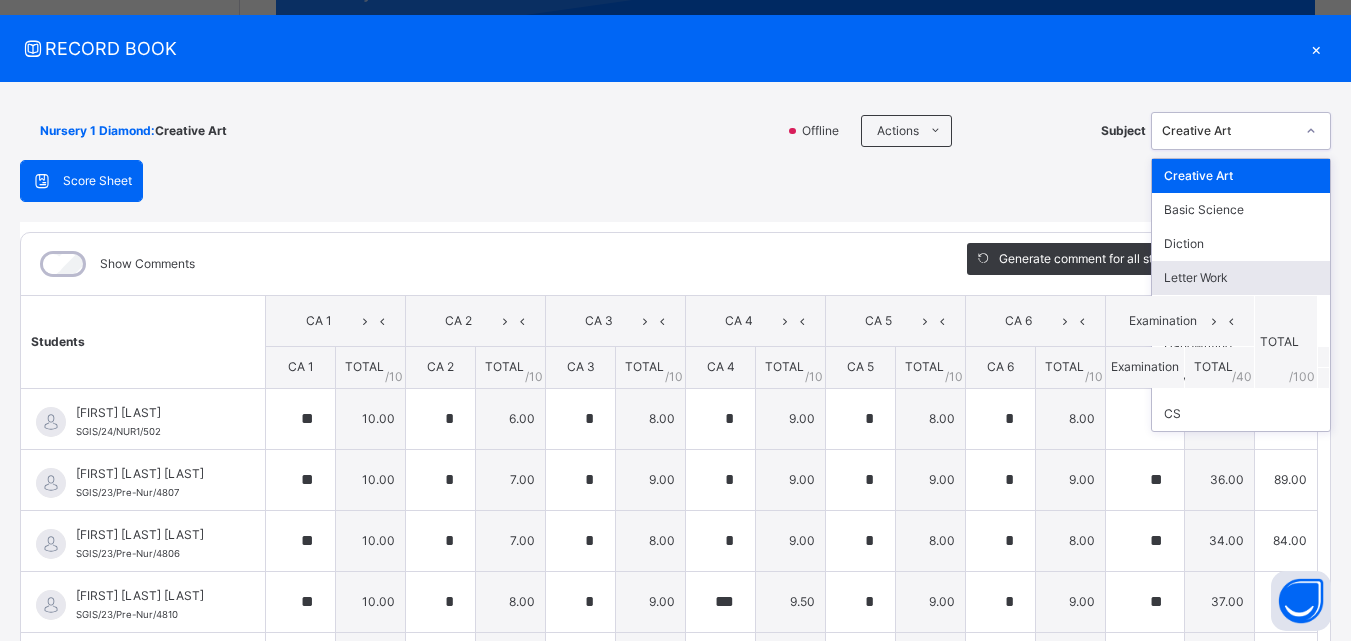 scroll, scrollTop: 40, scrollLeft: 0, axis: vertical 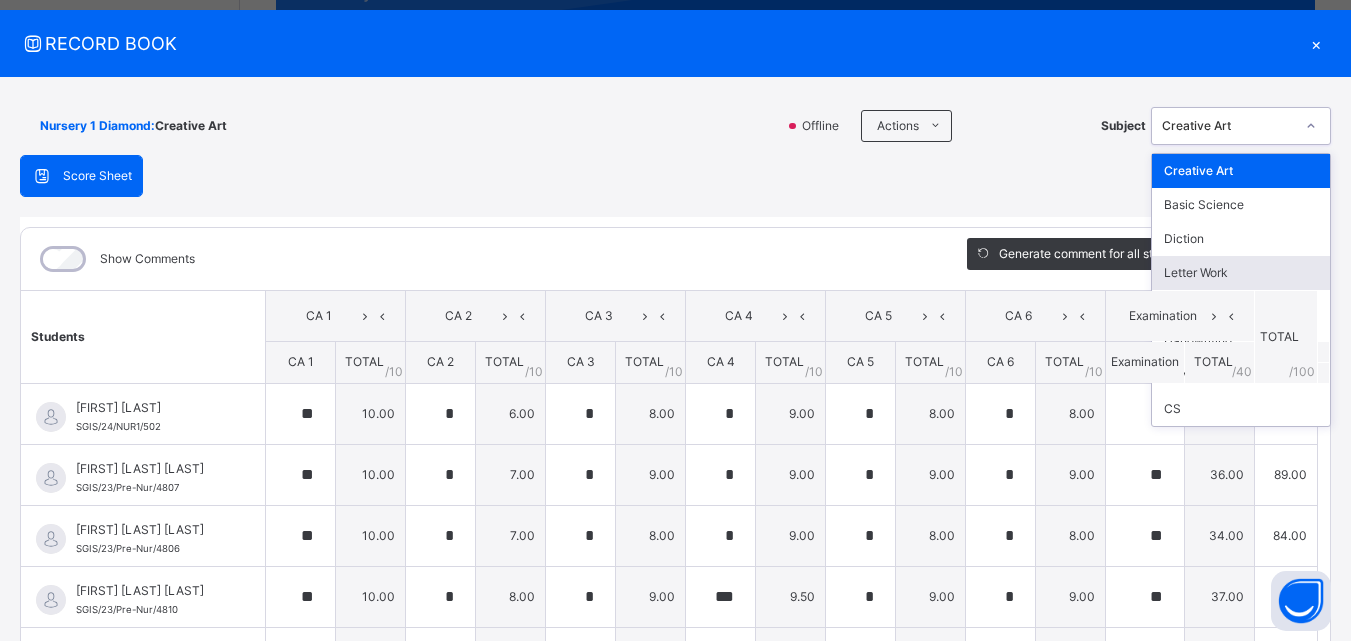 click on "Letter Work" at bounding box center [1241, 273] 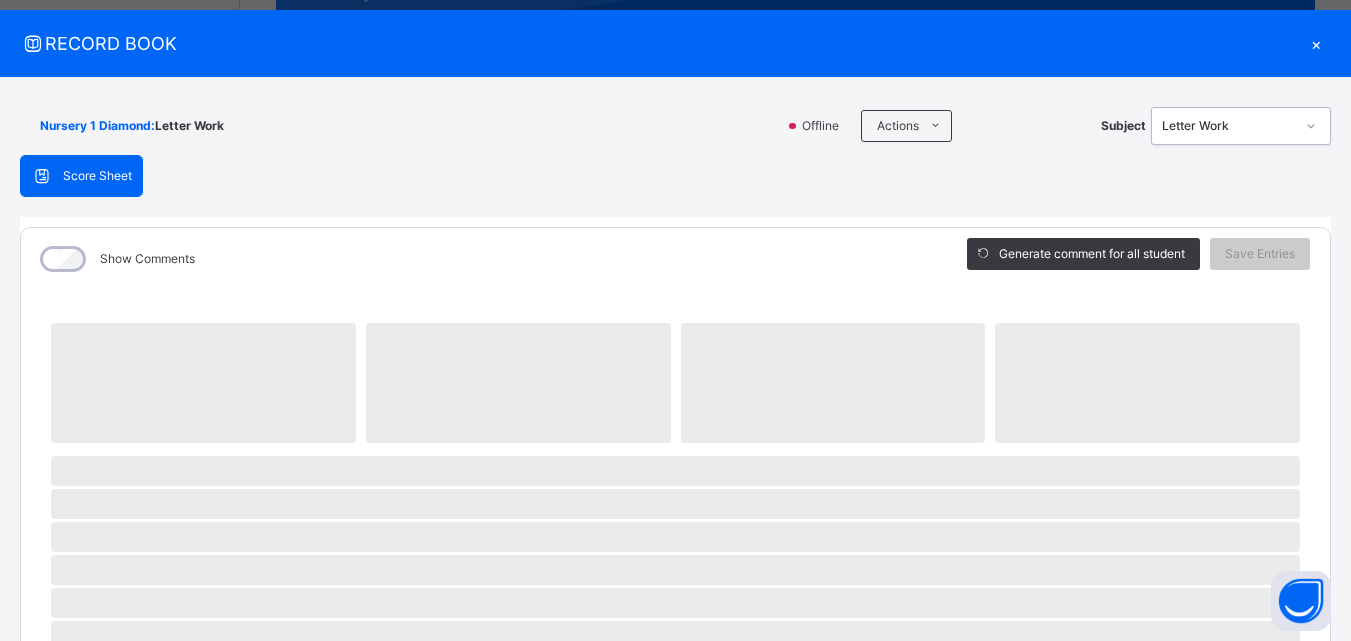 click on "Letter Work" at bounding box center [1228, 126] 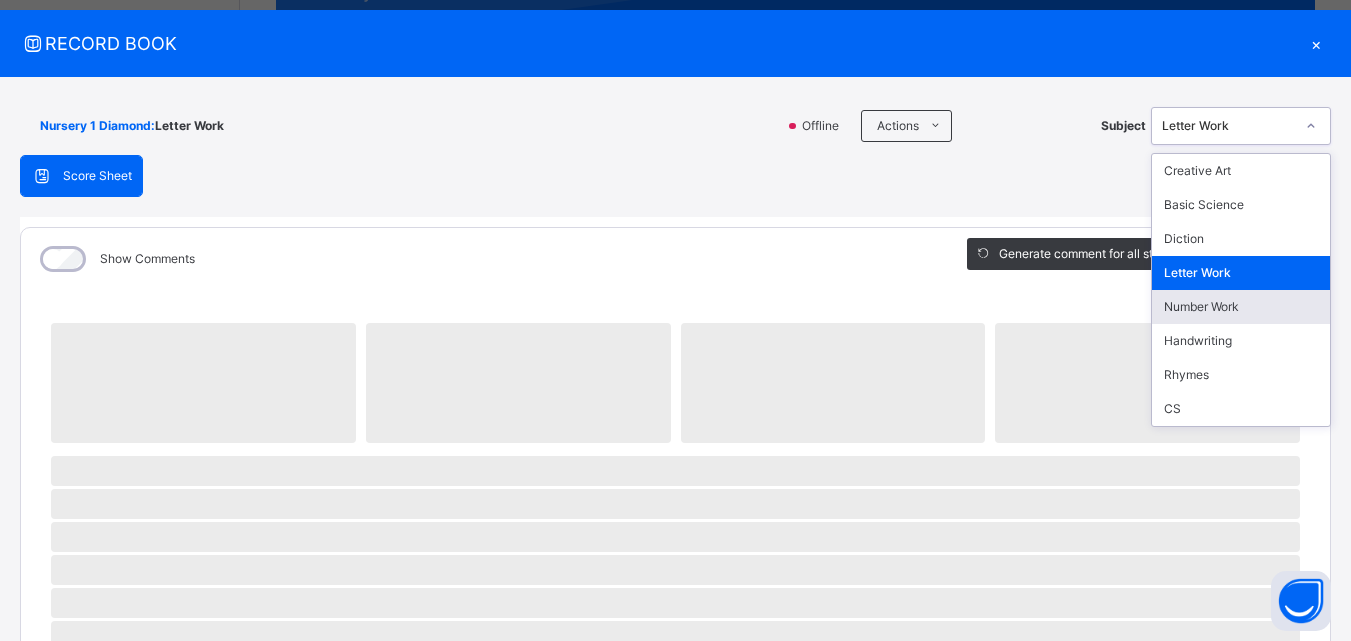 click on "Number Work" at bounding box center [1241, 307] 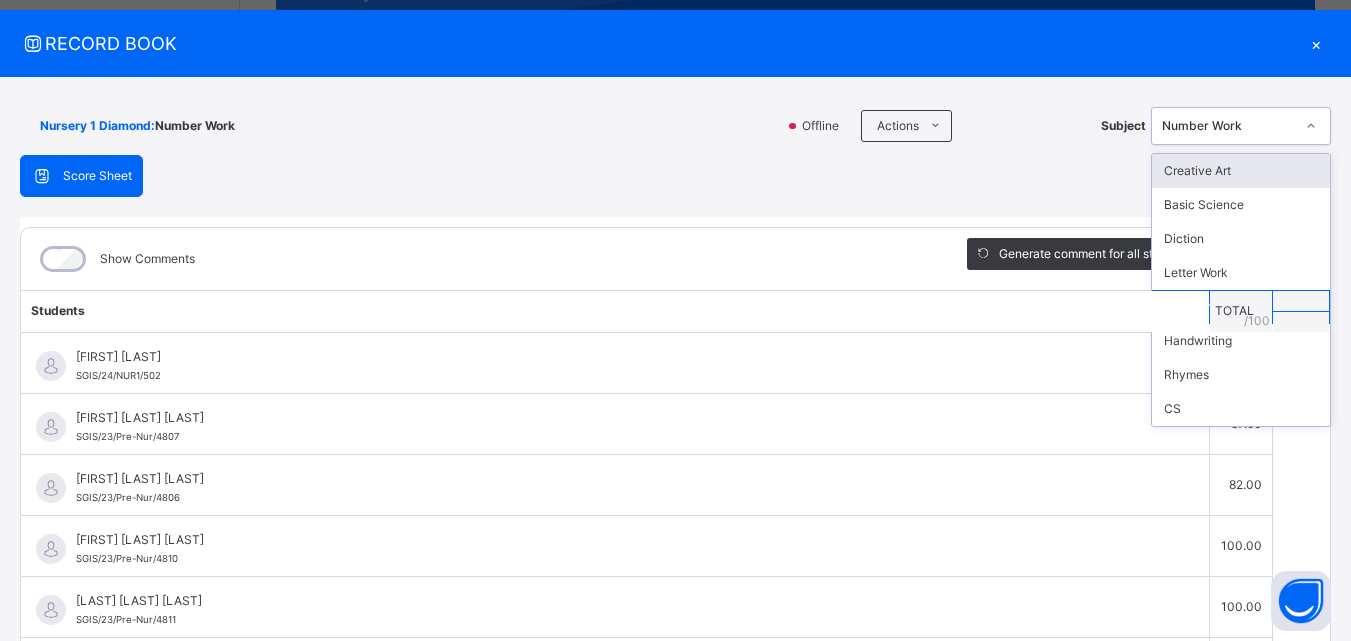 click on "Number Work" at bounding box center (1228, 126) 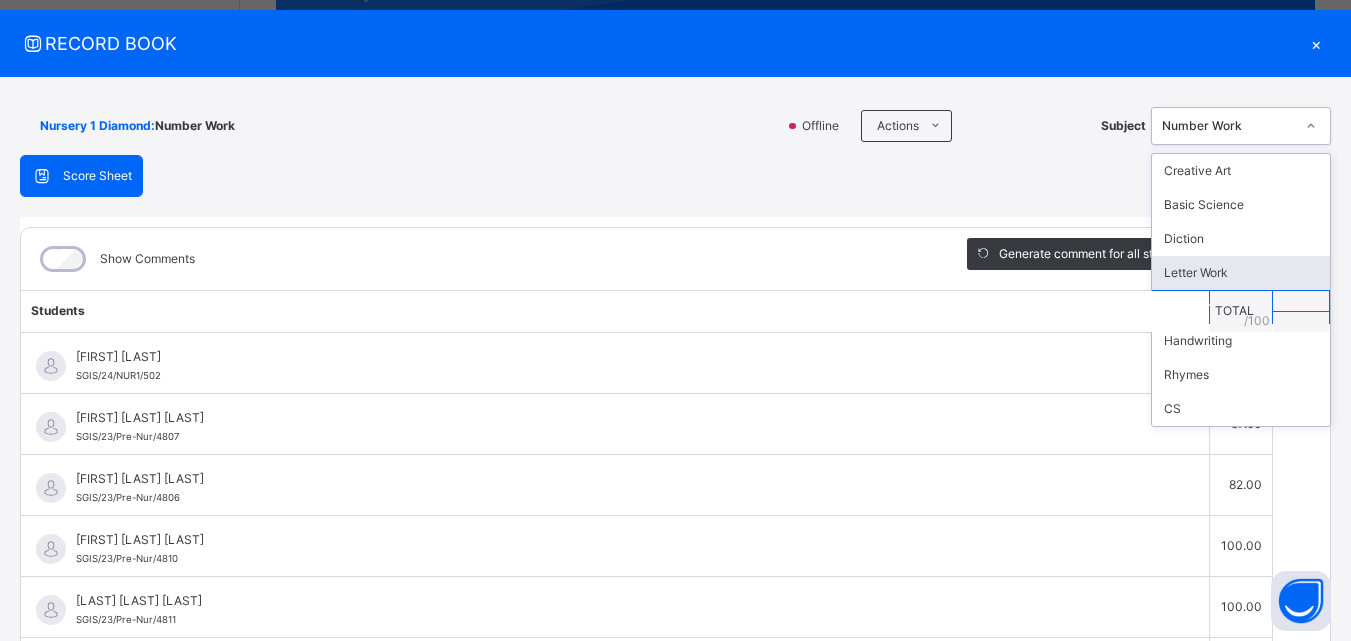 click on "Letter Work" at bounding box center [1241, 273] 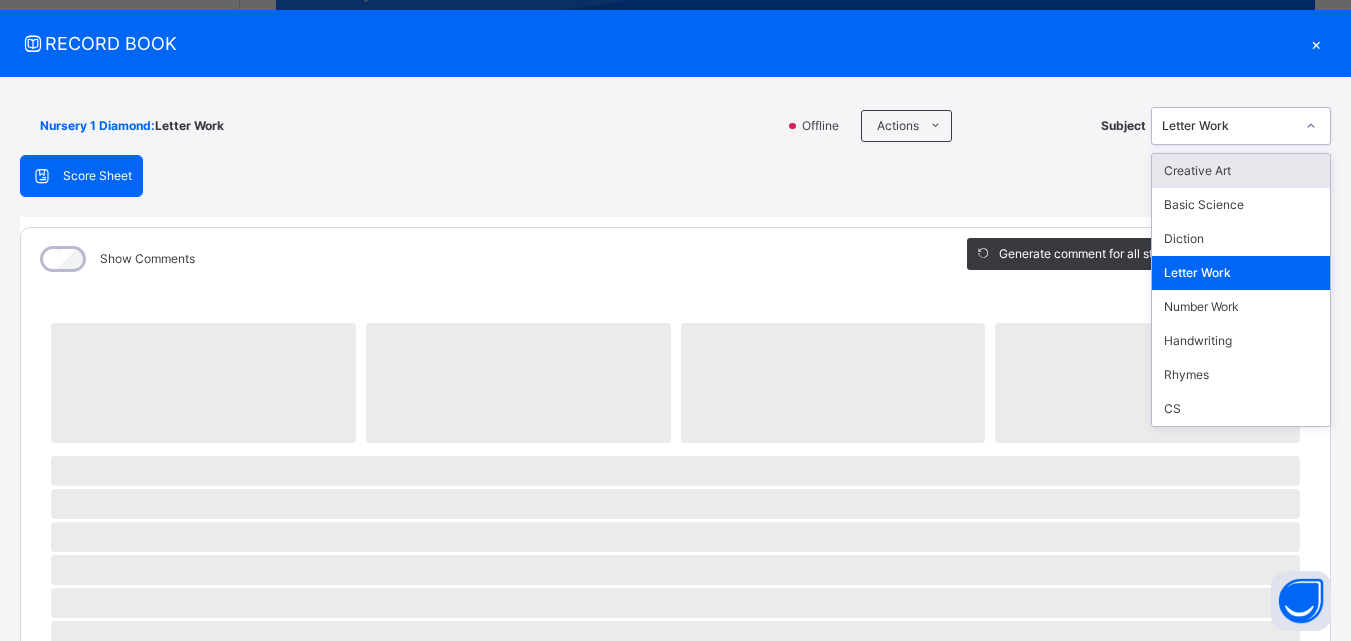 click on "Letter Work" at bounding box center (1228, 126) 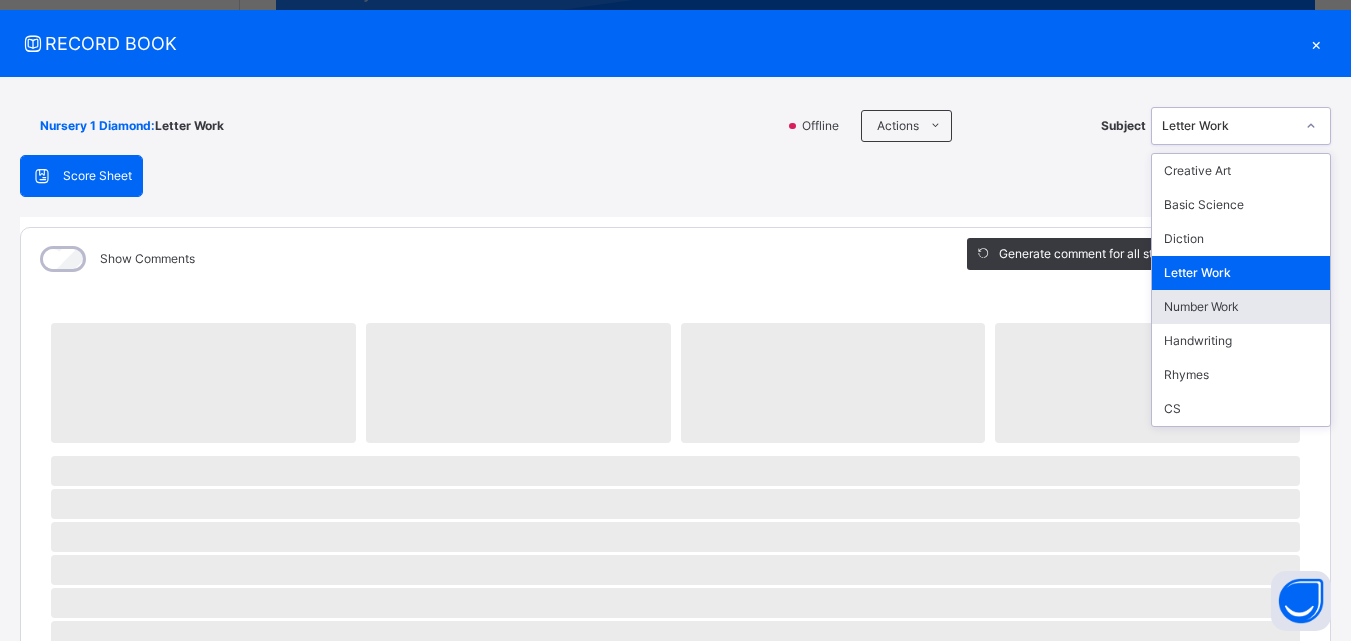 click on "Number Work" at bounding box center (1241, 307) 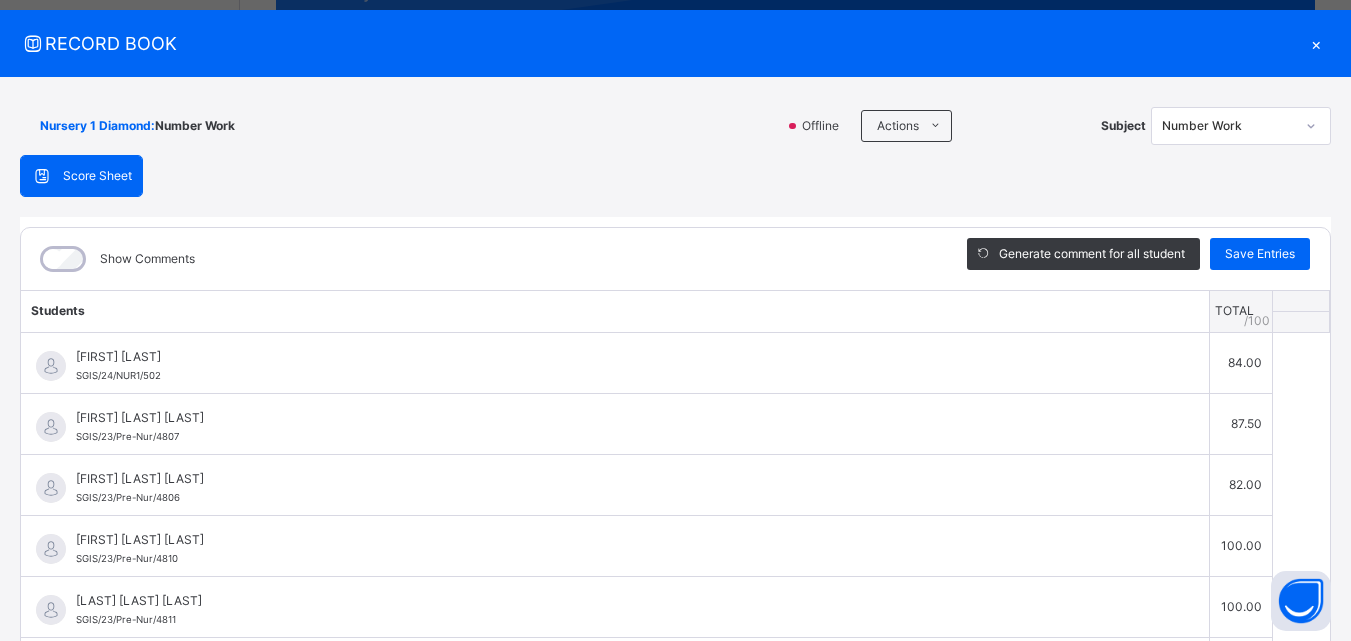 click on "Score Sheet Score Sheet Show Comments   Generate comment for all student   Save Entries Class Level:  Nursery 1   Diamond Subject:  Number Work Session:  2024/2025 Session Session:  Third Term Students TOTAL /100 Comment [FIRST] [LAST] [STUDENT_ID] [FIRST] [LAST] [STUDENT_ID] 84.00 Generate comment 0 / 250   ×   Subject Teacher’s Comment Generate and see in full the comment developed by the AI with an option to regenerate the comment JS [FIRST] [LAST]   [STUDENT_ID]   Total 84.00  / 100.00 Sims Bot   Regenerate     Use this comment   [FIRST] [LAST] [LAST] [STUDENT_ID] [FIRST] [LAST] [LAST] [STUDENT_ID] 87.50 Generate comment 0 / 250   ×   Subject Teacher’s Comment Generate and see in full the comment developed by the AI with an option to regenerate the comment JS [FIRST] [LAST] [LAST]   [STUDENT_ID]   Total 87.50  / 100.00 Sims Bot   Regenerate     Use this comment   [FIRST] [LAST] [STUDENT_ID] [FIRST] [LAST] [STUDENT_ID] 0" at bounding box center [675, 478] 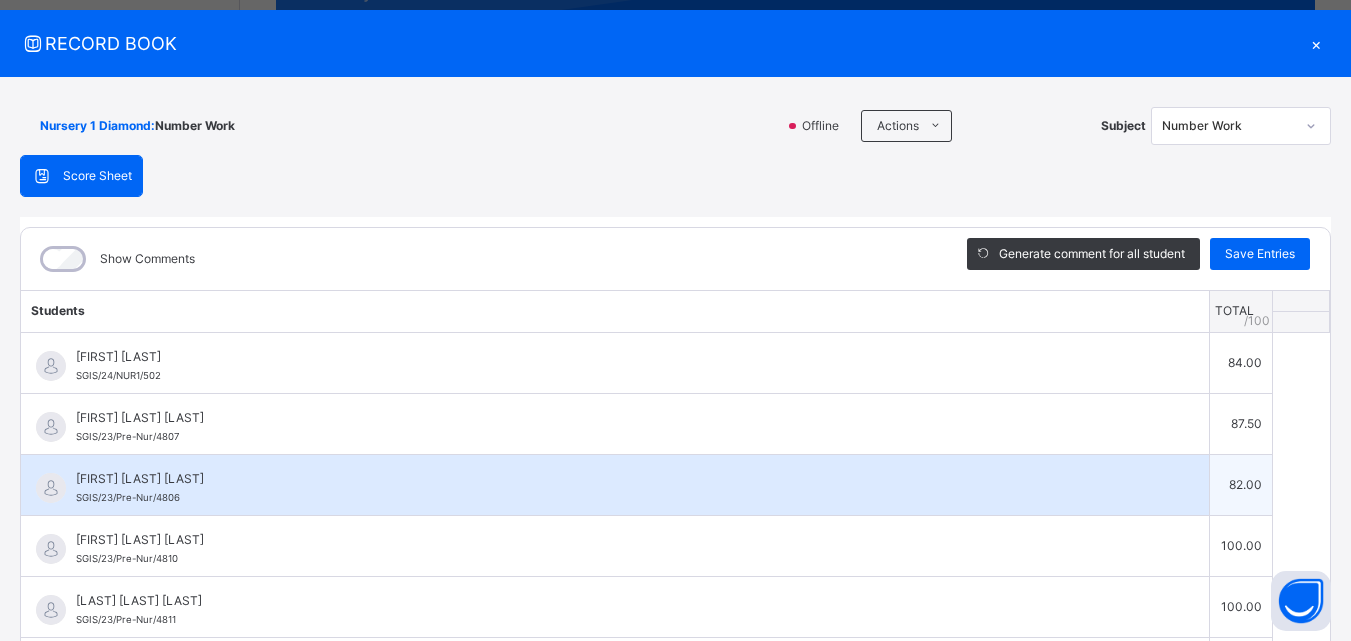 click on "[FIRST] [LAST] [LAST] [STUDENT_ID]" at bounding box center [615, 485] 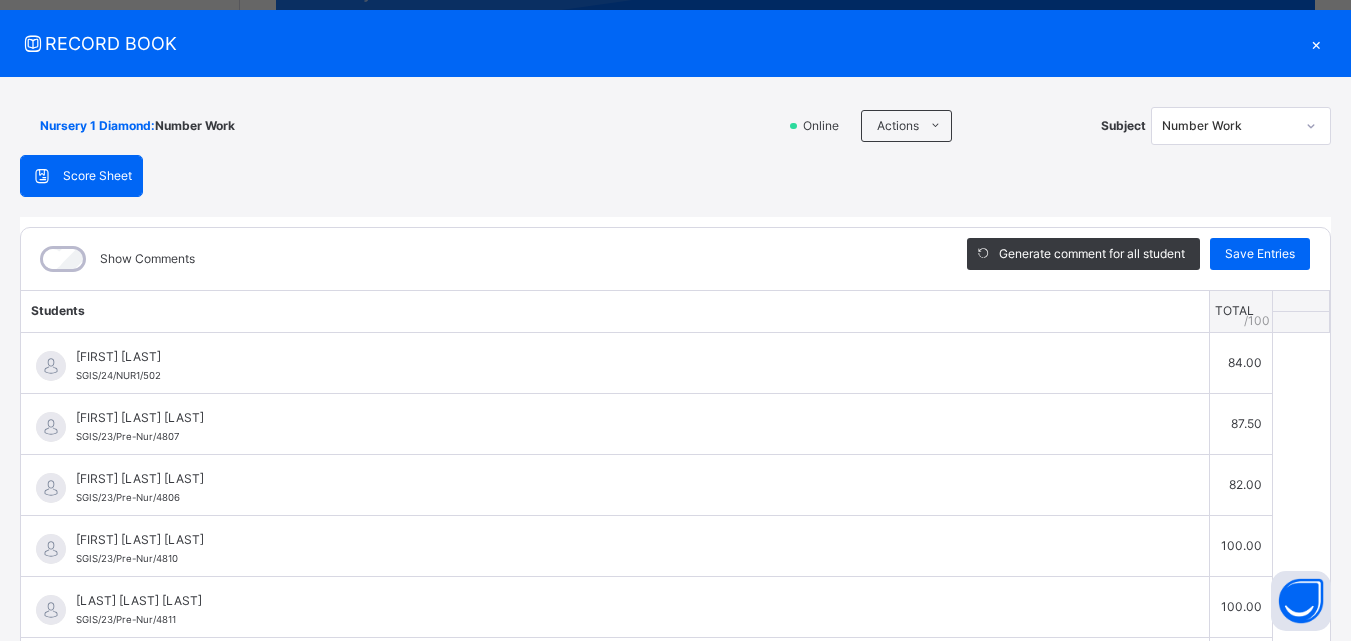 click on "Score Sheet Score Sheet Show Comments   Generate comment for all student   Save Entries Class Level:  Nursery 1   Diamond Subject:  Number Work Session:  2024/2025 Session Session:  Third Term Students TOTAL /100 Comment [FIRST] [LAST] [STUDENT_ID] [FIRST] [LAST] [STUDENT_ID] 84.00 Generate comment 0 / 250   ×   Subject Teacher’s Comment Generate and see in full the comment developed by the AI with an option to regenerate the comment JS [FIRST] [LAST]   [STUDENT_ID]   Total 84.00  / 100.00 Sims Bot   Regenerate     Use this comment   [FIRST] [LAST] [LAST] [STUDENT_ID] [FIRST] [LAST] [LAST] [STUDENT_ID] 87.50 Generate comment 0 / 250   ×   Subject Teacher’s Comment Generate and see in full the comment developed by the AI with an option to regenerate the comment JS [FIRST] [LAST] [LAST]   [STUDENT_ID]   Total 87.50  / 100.00 Sims Bot   Regenerate     Use this comment   [FIRST] [LAST] [STUDENT_ID] [FIRST] [LAST] [STUDENT_ID] 0" at bounding box center (675, 478) 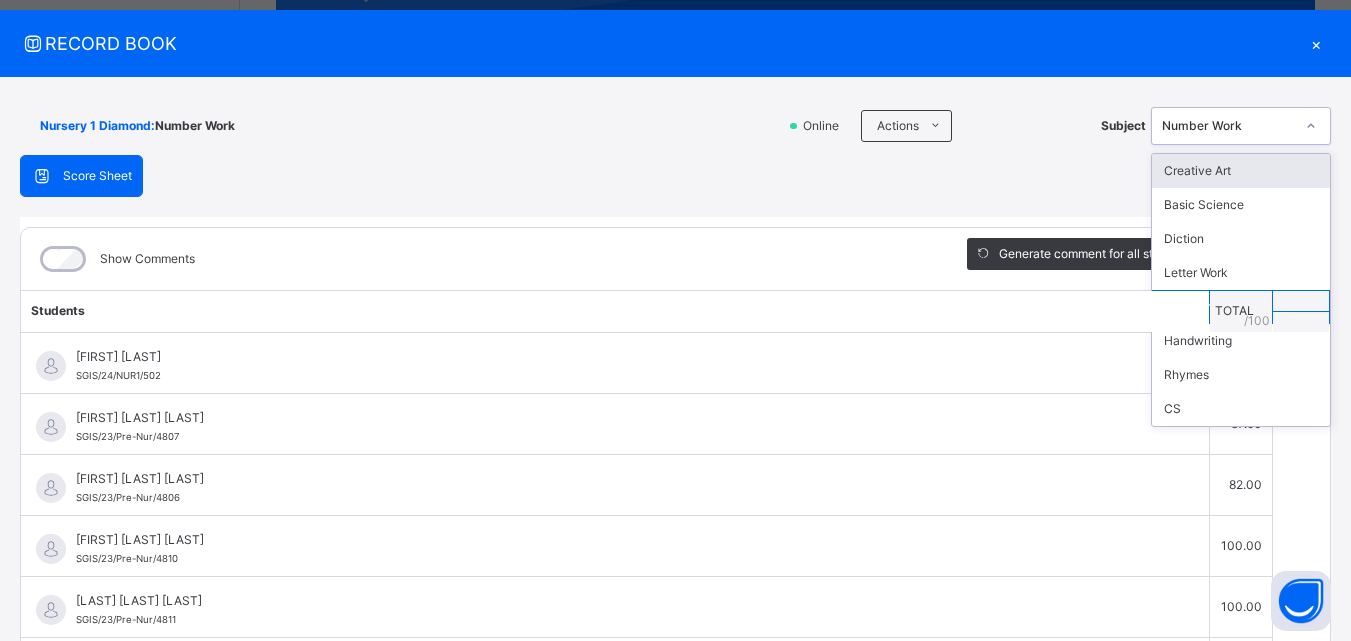click on "Number Work" at bounding box center [1228, 126] 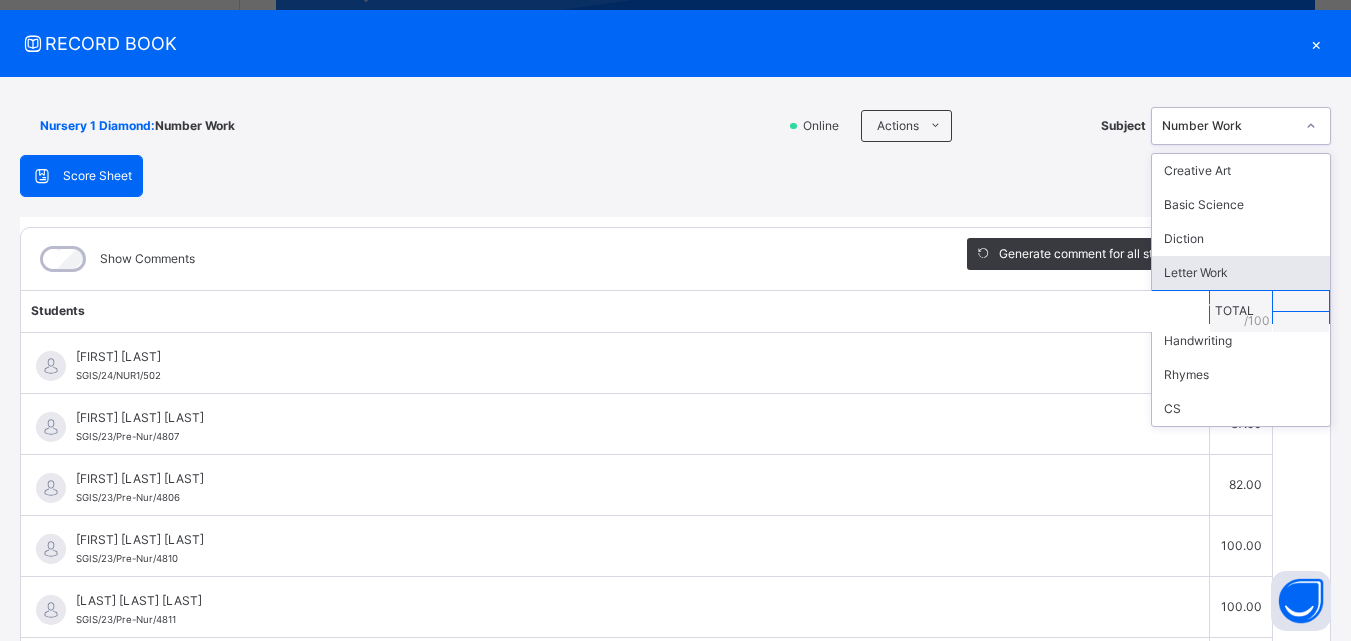 click on "Letter Work" at bounding box center [1241, 273] 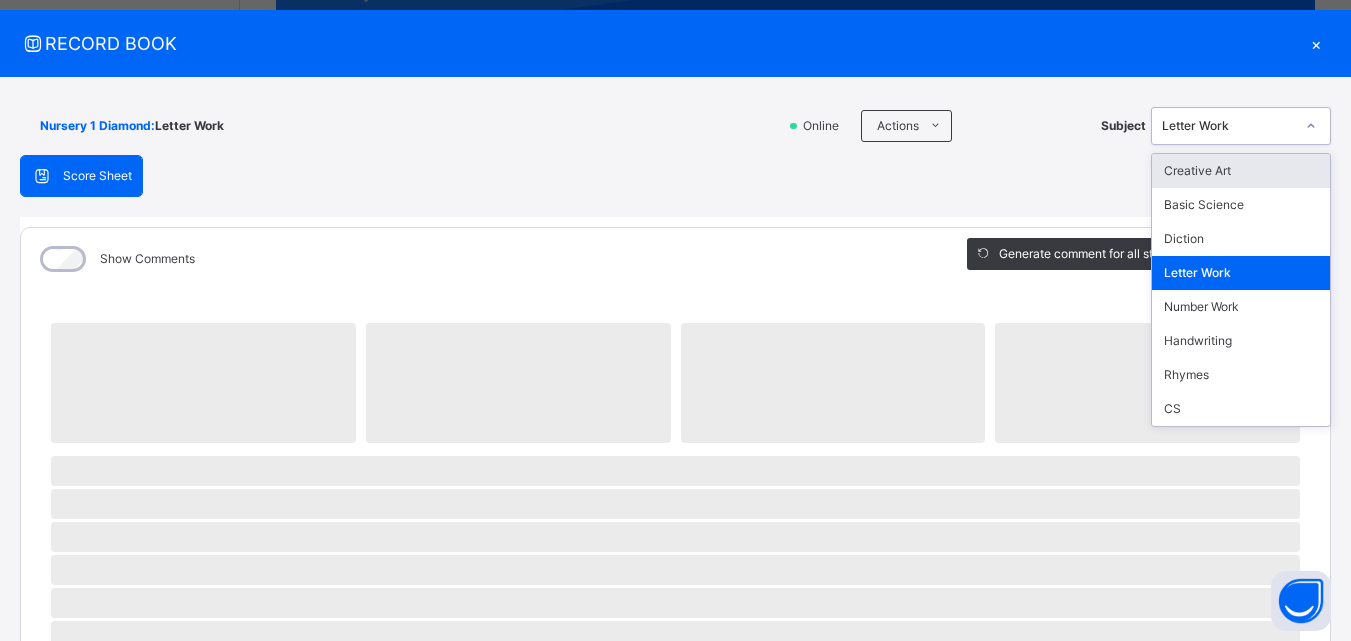 click on "Letter Work" at bounding box center [1222, 126] 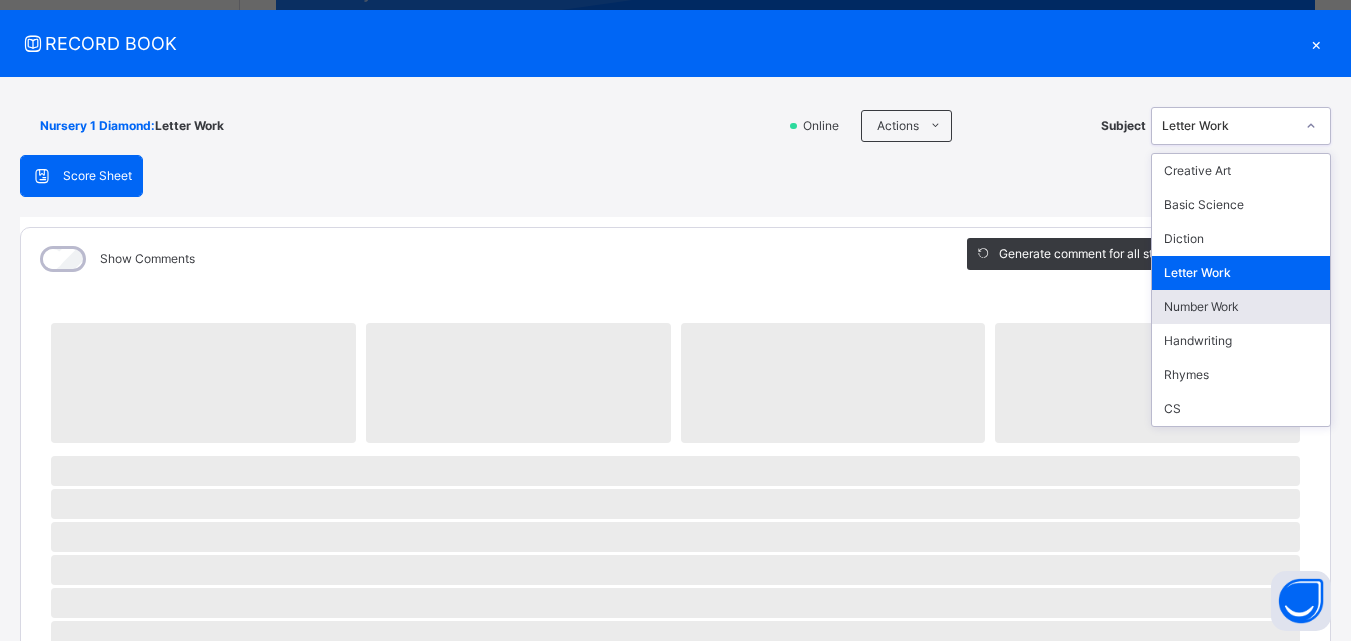 click on "Number Work" at bounding box center [1241, 307] 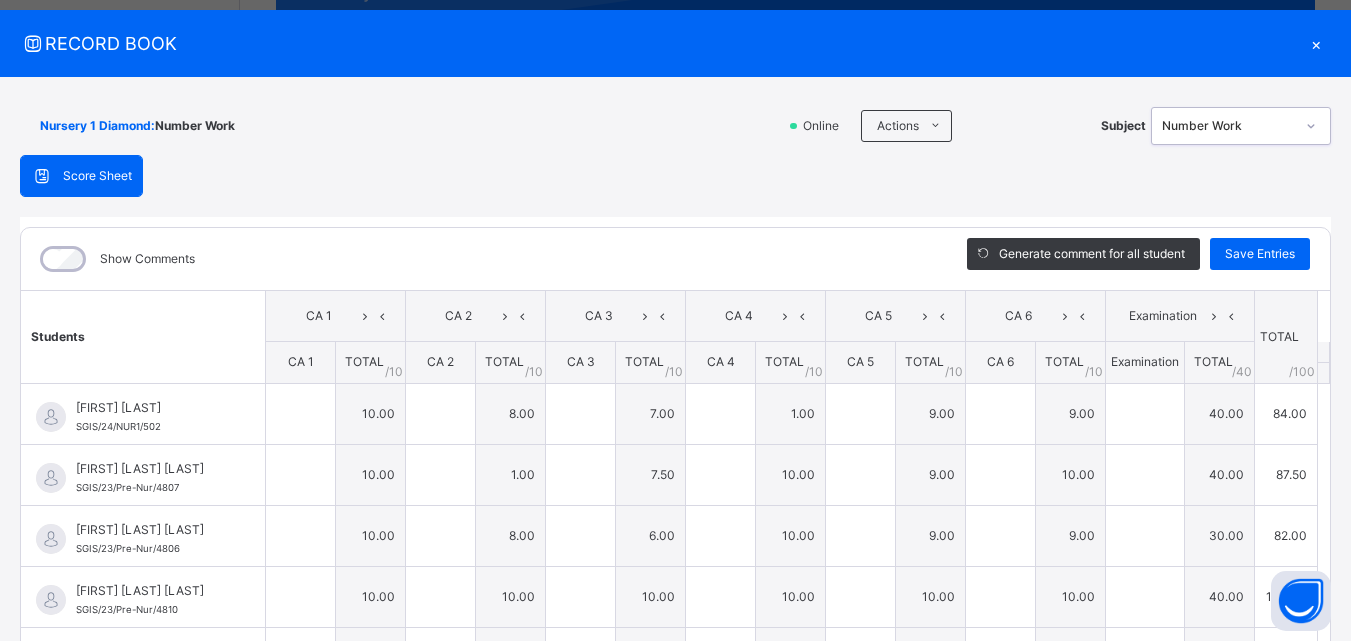 type on "**" 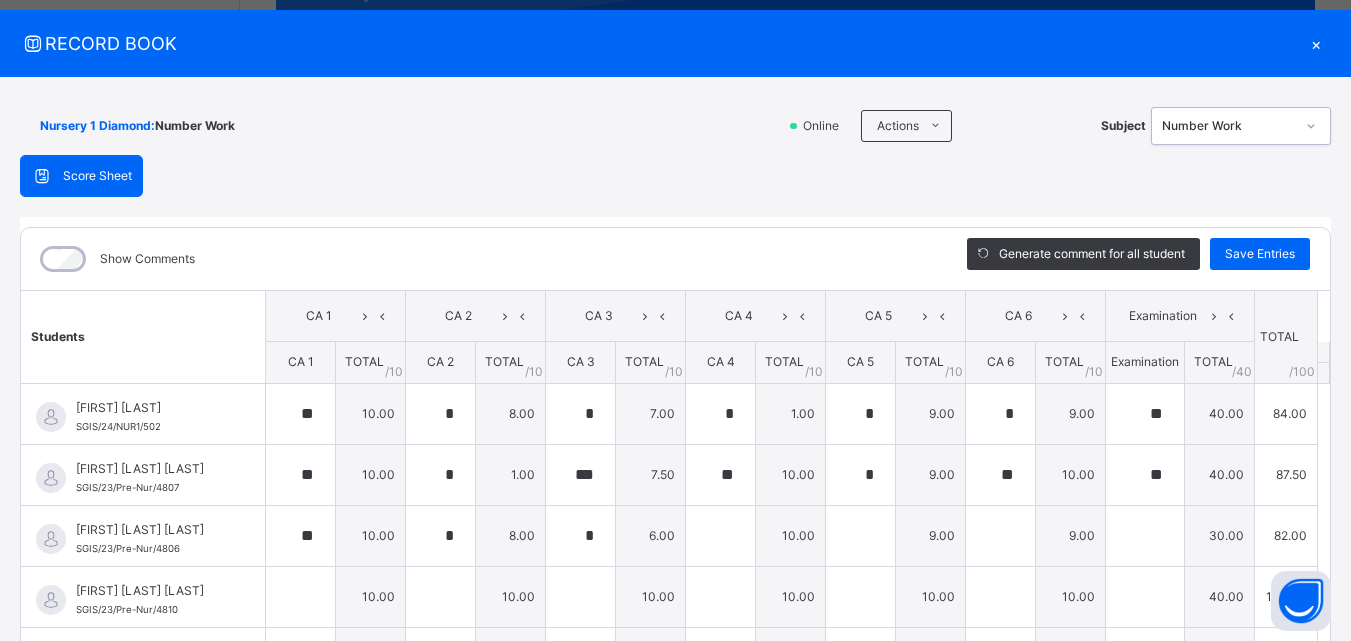 type on "**" 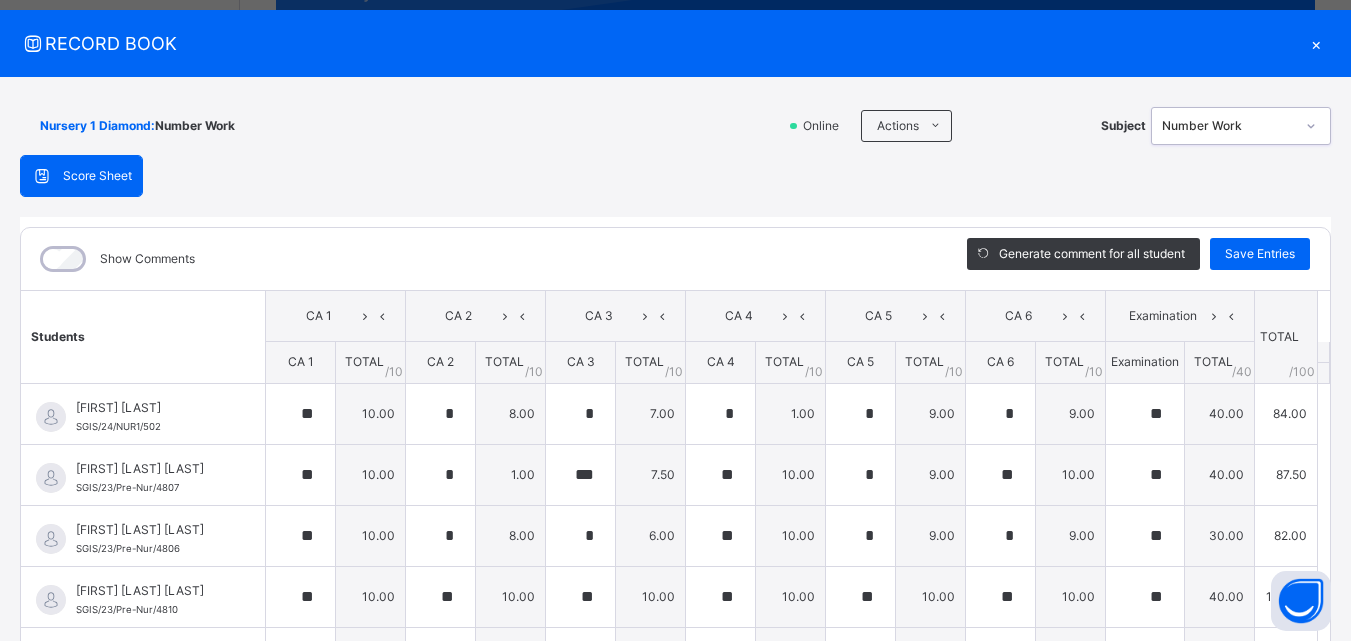 type on "**" 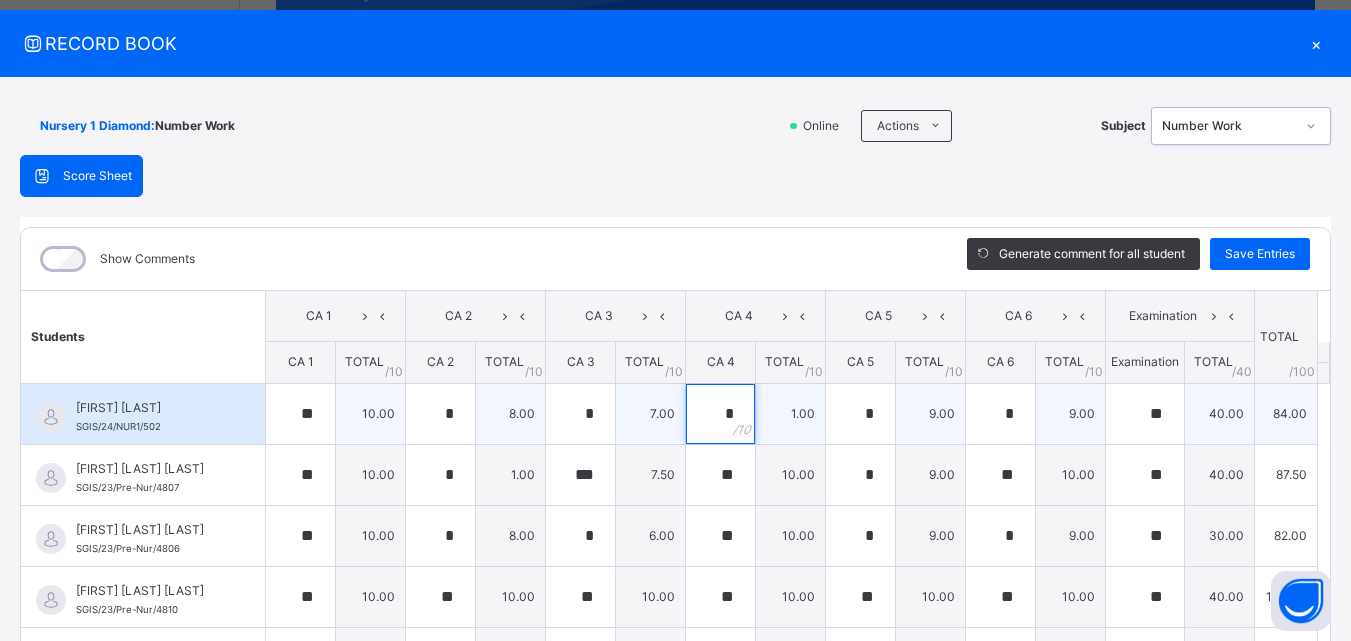 click on "*" at bounding box center (720, 414) 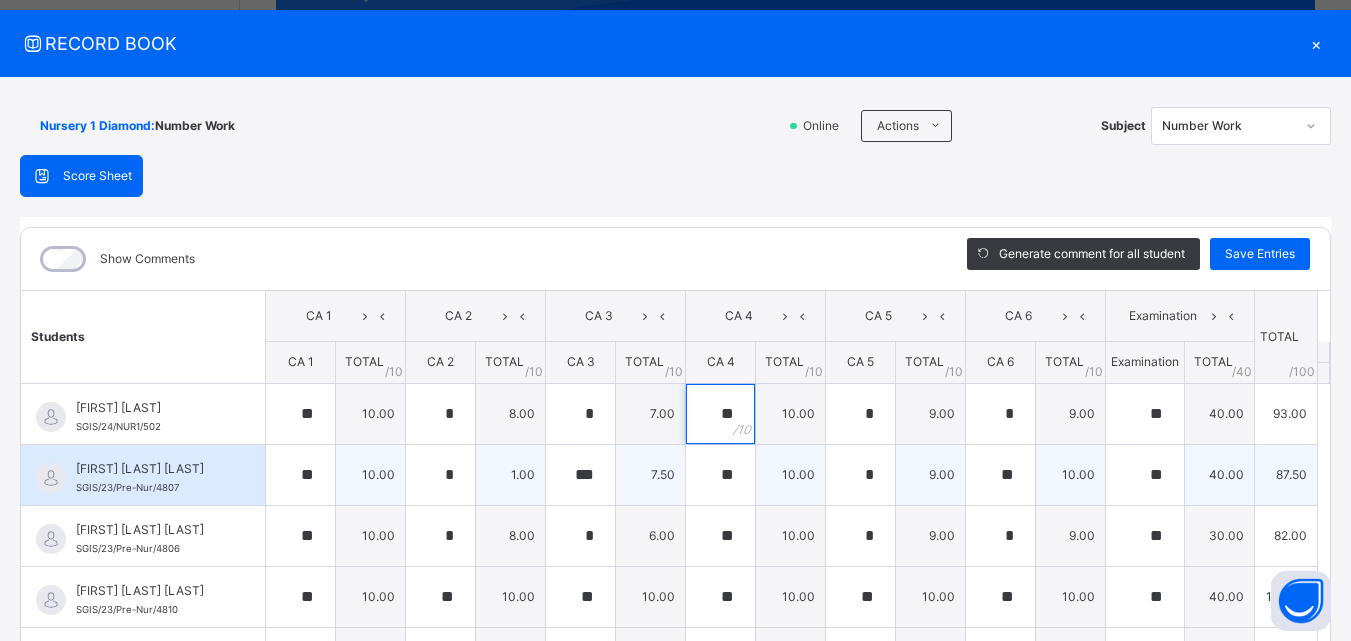 type on "**" 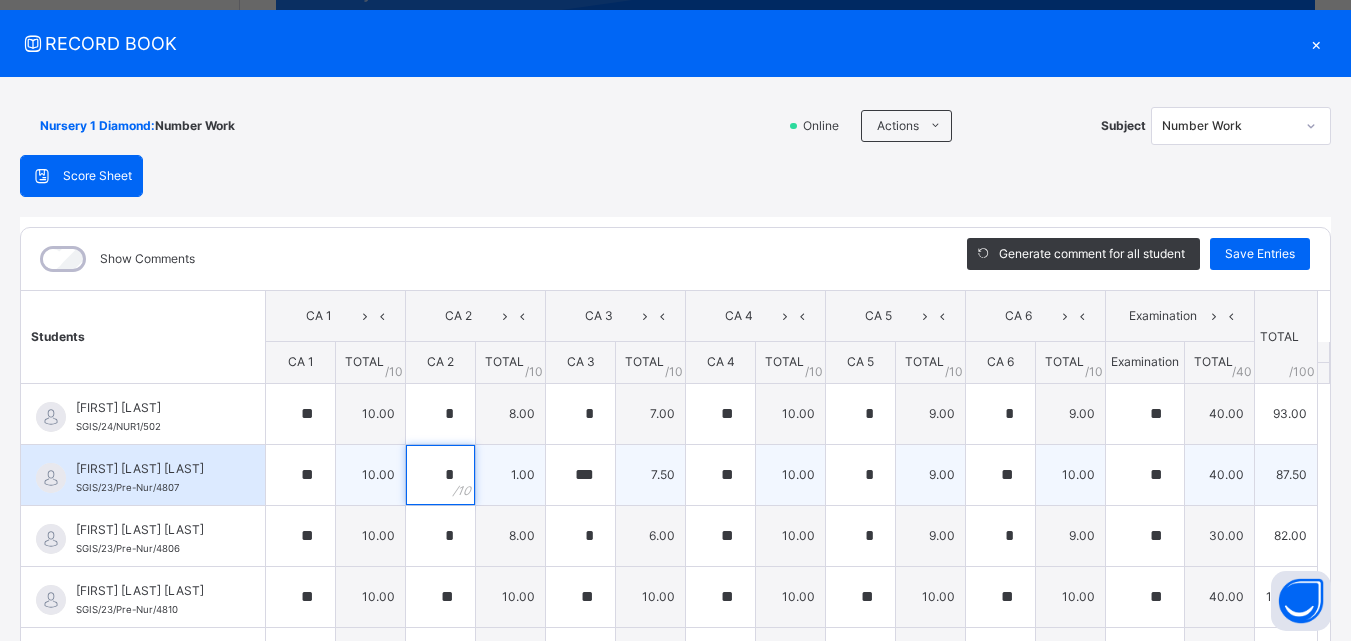 click on "*" at bounding box center [440, 475] 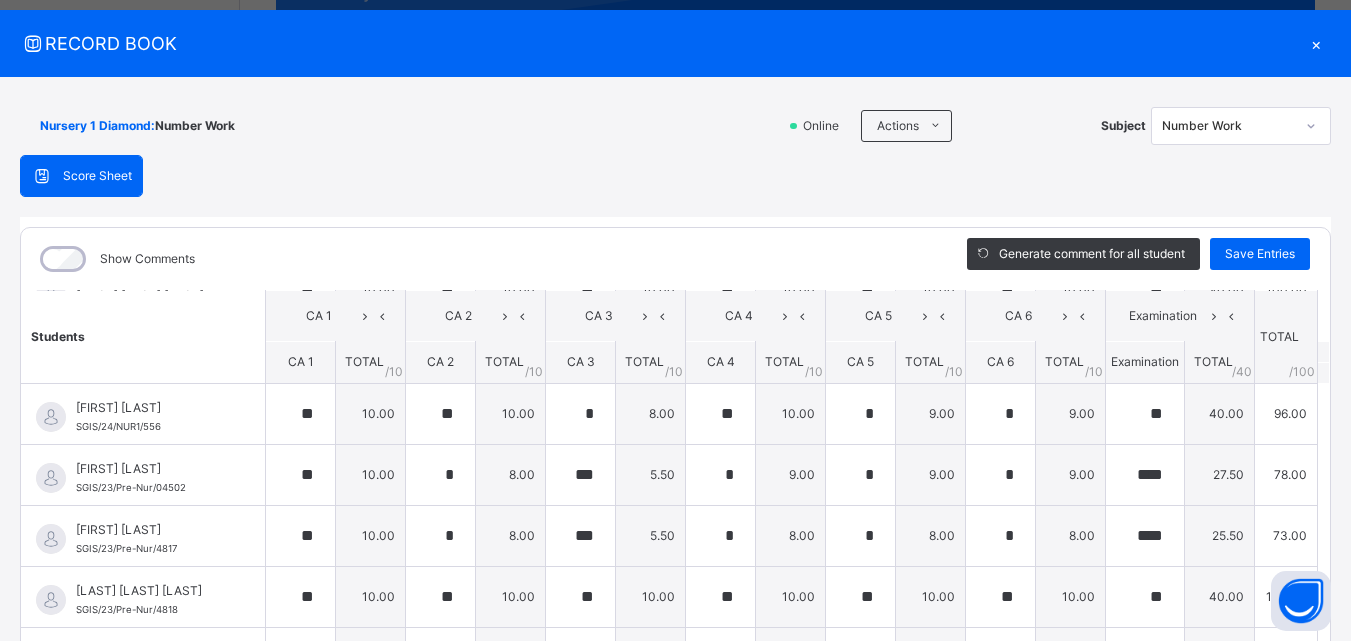 scroll, scrollTop: 326, scrollLeft: 0, axis: vertical 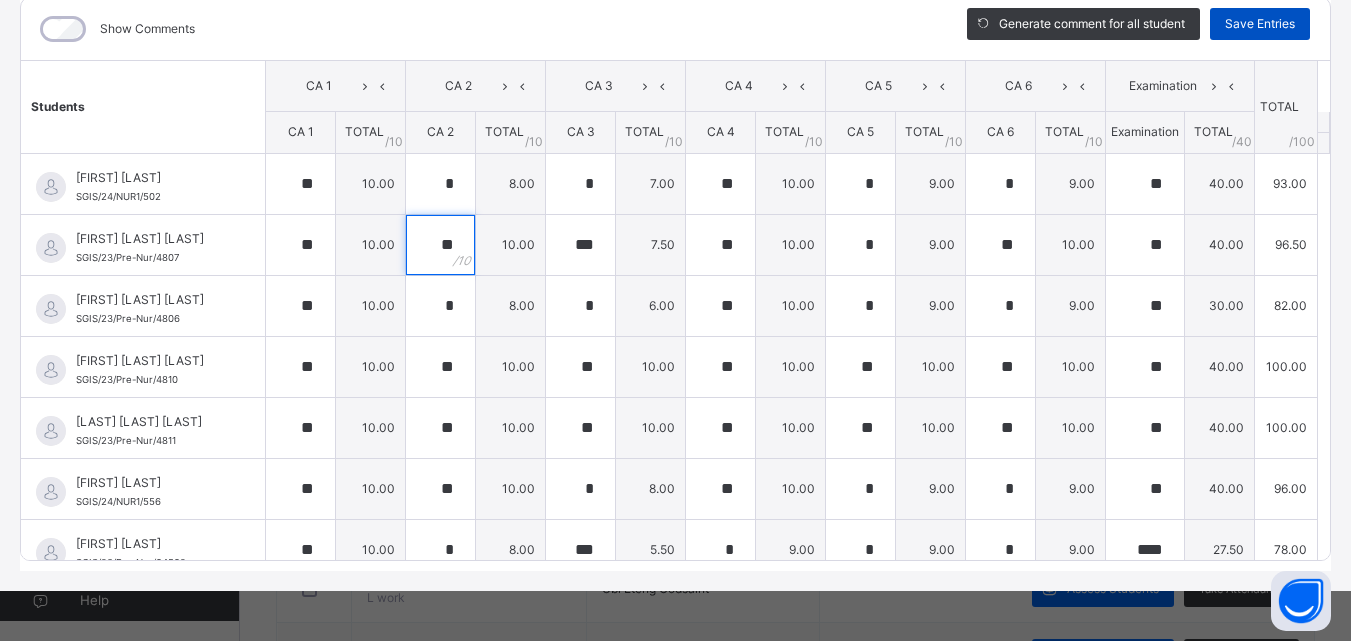 type on "**" 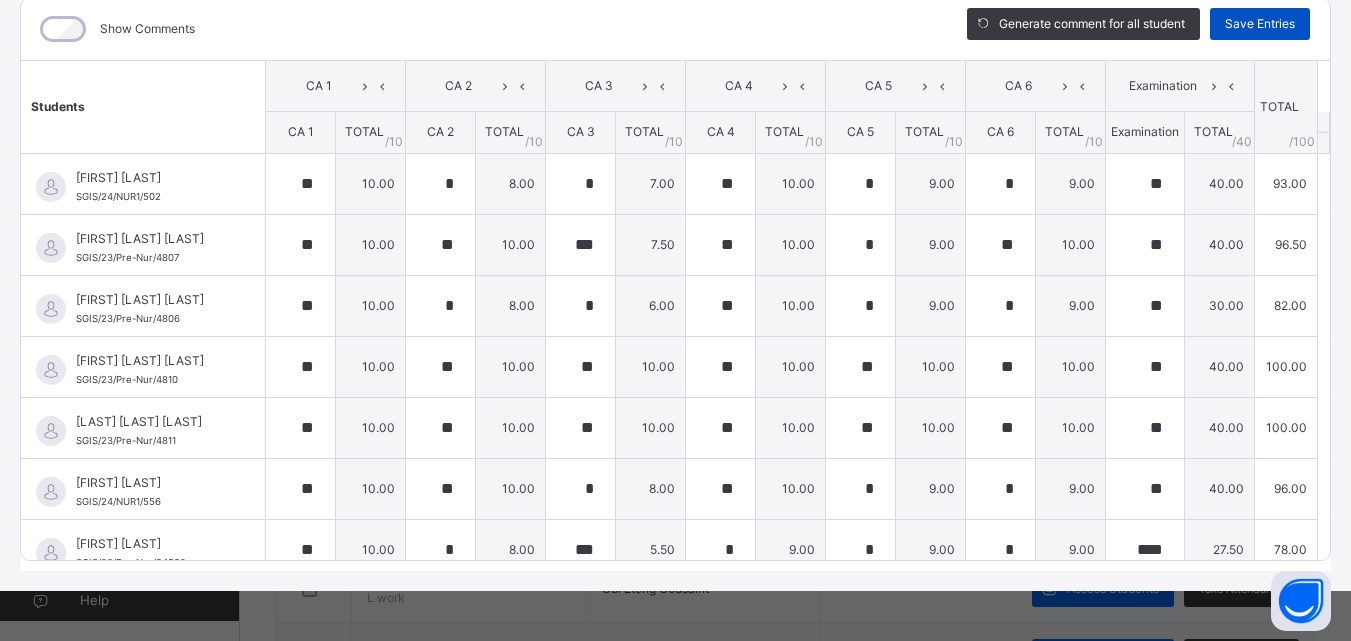 click on "Save Entries" at bounding box center [1260, 24] 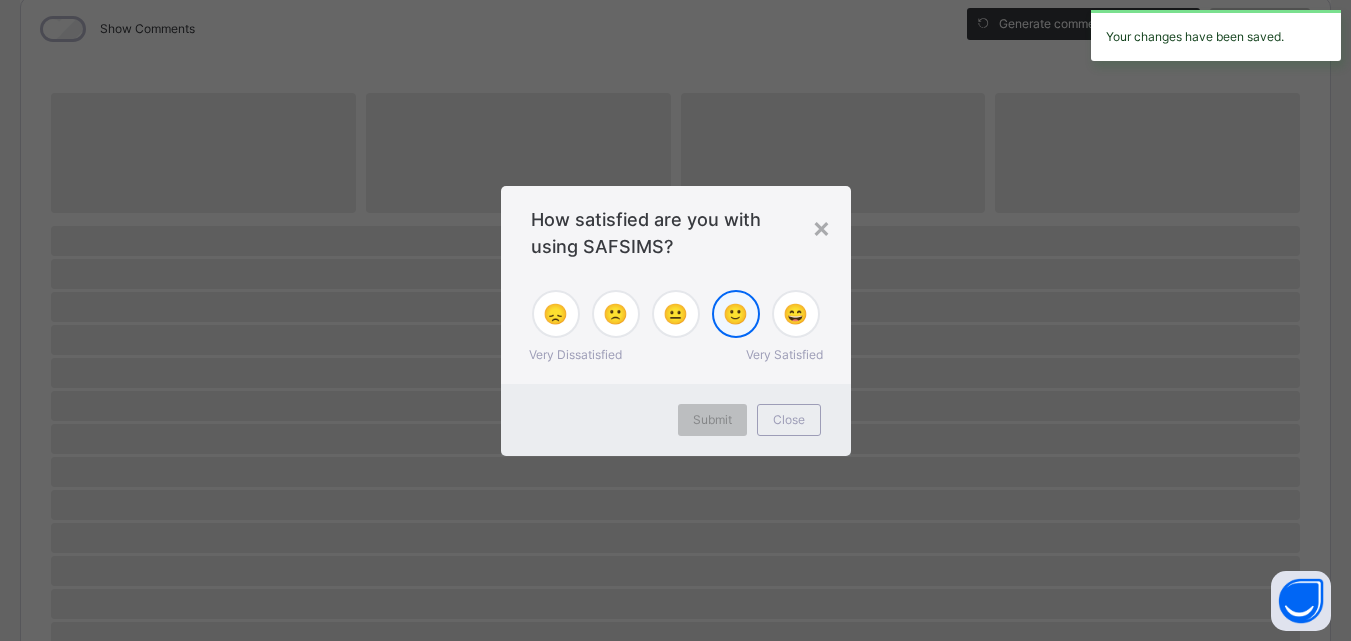click on "🙂" at bounding box center [735, 314] 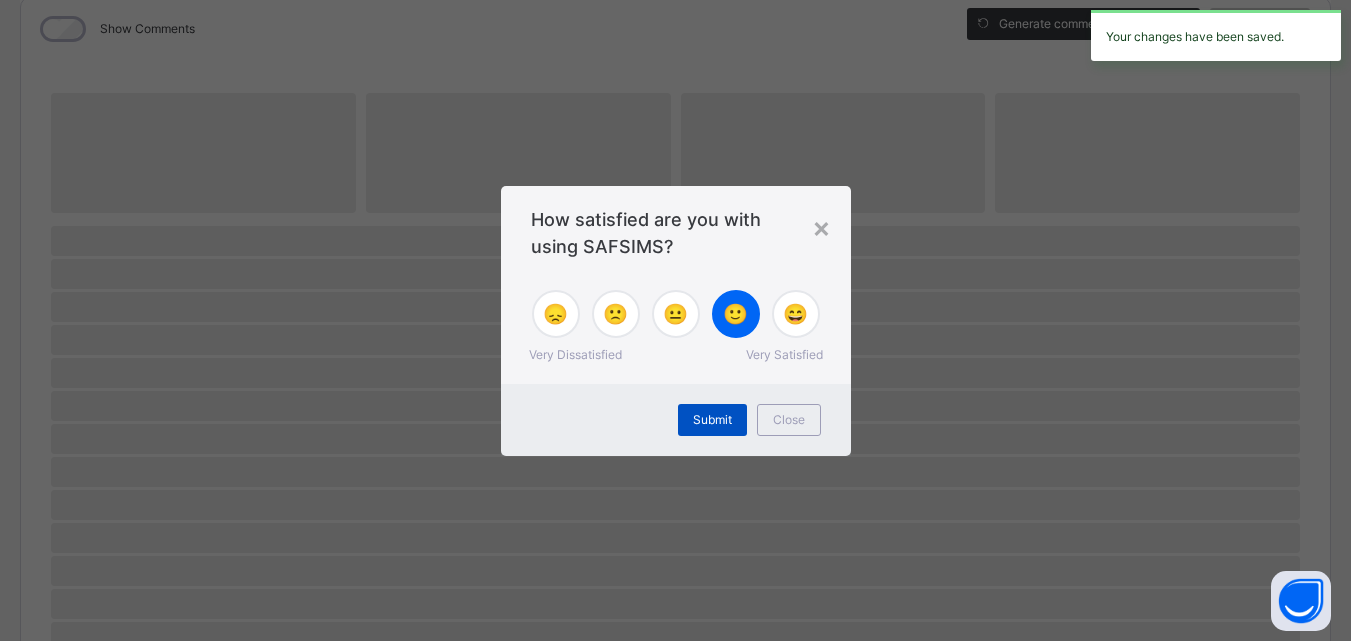click on "Submit" at bounding box center (712, 420) 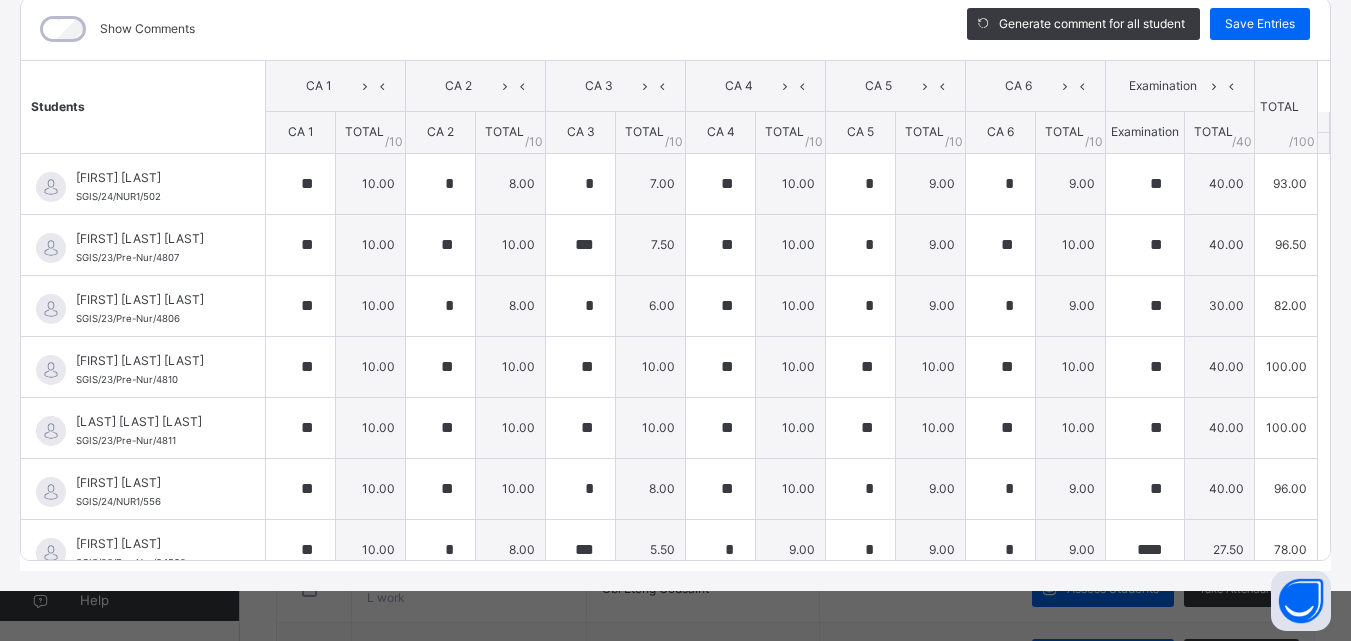 type on "**" 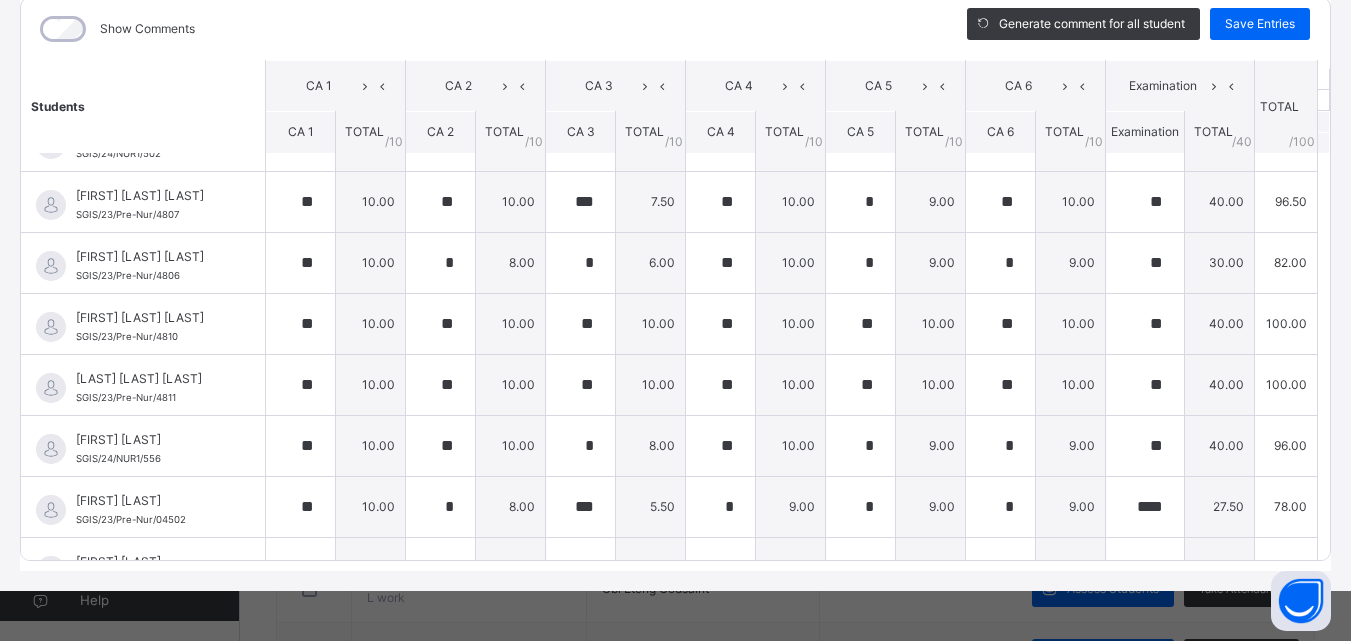 scroll, scrollTop: 0, scrollLeft: 0, axis: both 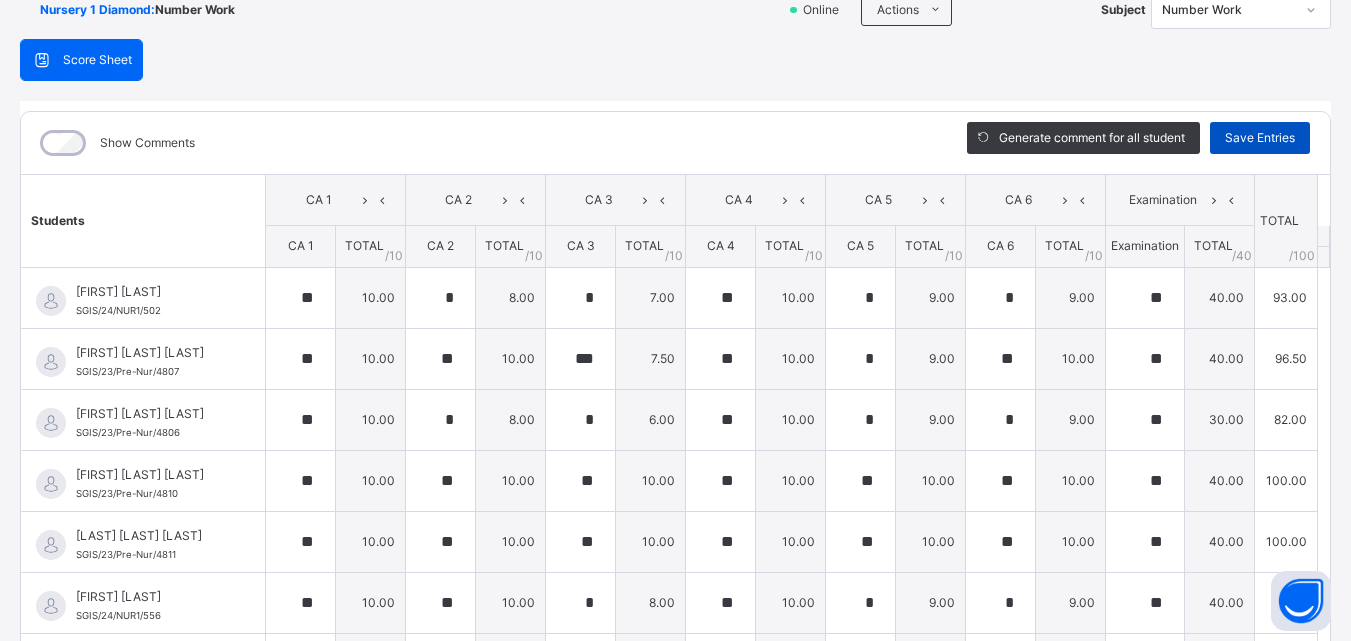 click on "Save Entries" at bounding box center (1260, 138) 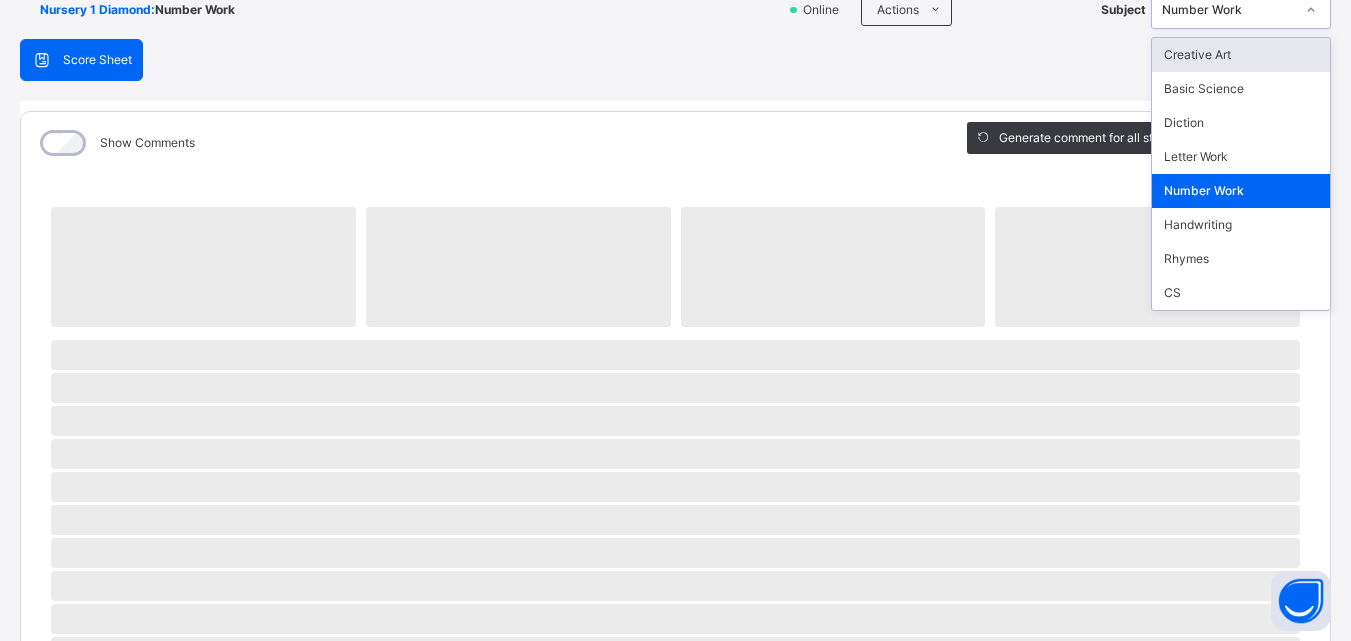 click at bounding box center [1311, 10] 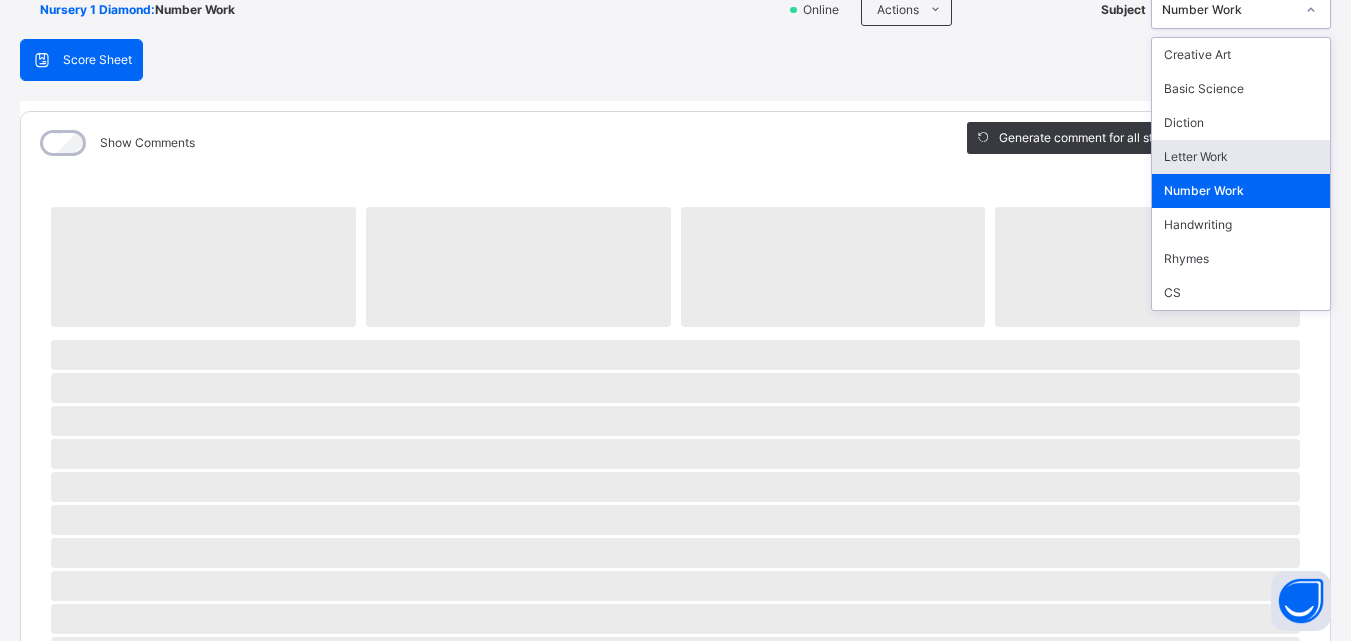 click on "Letter Work" at bounding box center [1241, 157] 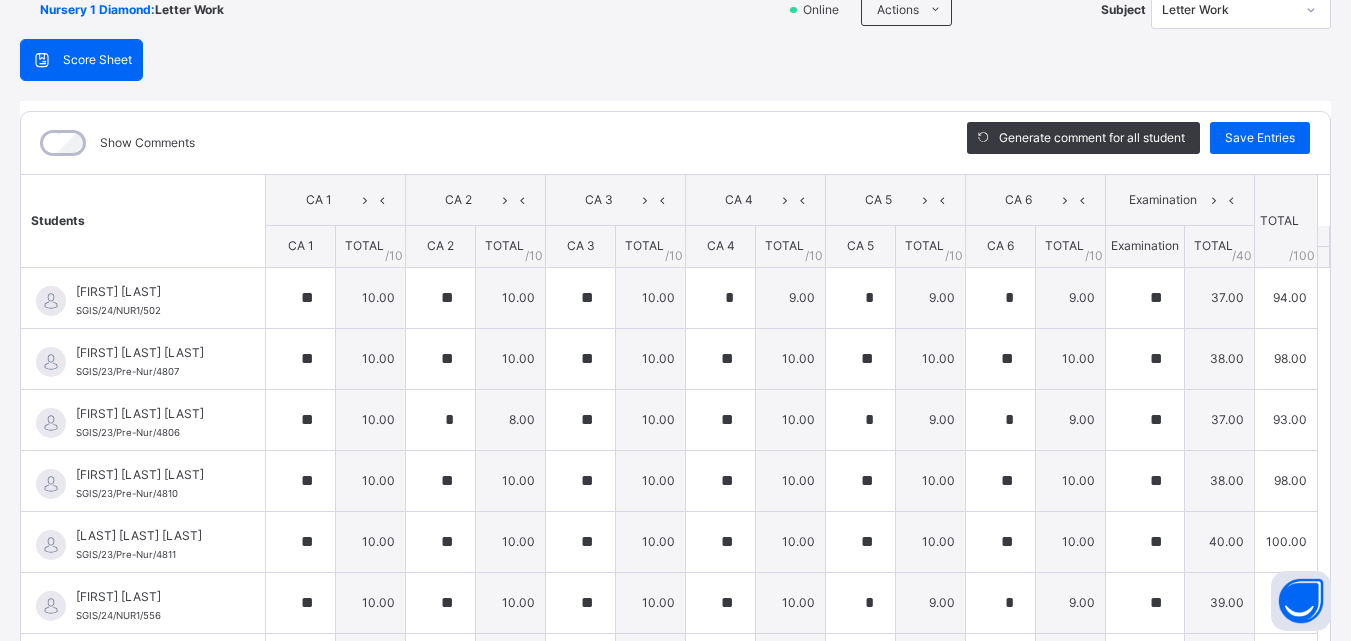 click on "Students CA 1 CA 2 CA 3 CA 4 CA 5 CA 6 Examination TOTAL /100 Comment CA 1 TOTAL / 10 CA 2 TOTAL / 10 CA 3 TOTAL / 10 CA 4 TOTAL / 10 CA 5 TOTAL / 10 CA 6 TOTAL / 10 Examination TOTAL / 40 [FIRST] [LAST] [STUDENT_ID] [FIRST] [LAST] [STUDENT_ID] ** 10.00 ** 10.00 ** 10.00 * 9.00 * 9.00 * 9.00 ** 37.00 94.00 Generate comment 0 / 250   ×   Subject Teacher’s Comment Generate and see in full the comment developed by the AI with an option to regenerate the comment JS [FIRST] [LAST]   [STUDENT_ID]   Total 94.00  / 100.00 Sims Bot   Regenerate     Use this comment   [FIRST] [LAST] [LAST] [STUDENT_ID] [FIRST] [LAST] [LAST] [STUDENT_ID] ** 10.00 ** 10.00 ** 10.00 ** 10.00 ** 10.00 ** 10.00 ** 38.00 98.00 Generate comment 0 / 250   ×   Subject Teacher’s Comment Generate and see in full the comment developed by the AI with an option to regenerate the comment JS [FIRST] [LAST] [LAST]   [STUDENT_ID]   Total 98.00  / 100.00 Sims Bot   Regenerate" at bounding box center [675, 424] 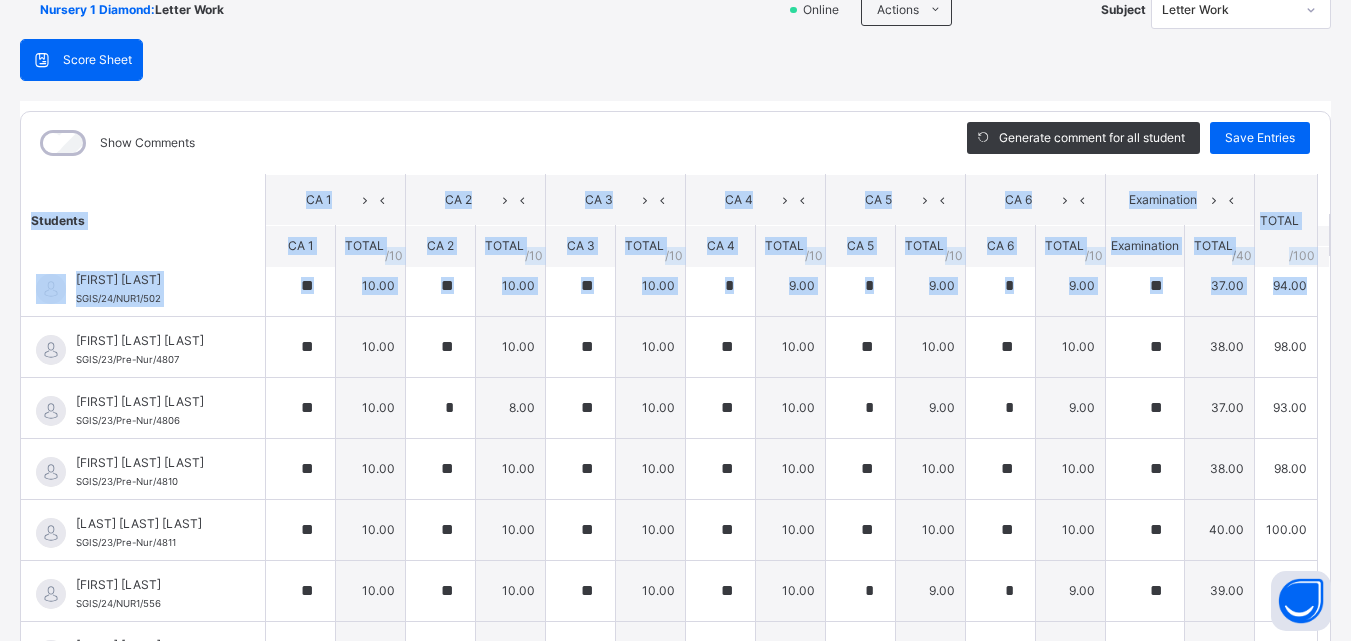 scroll, scrollTop: 14, scrollLeft: 0, axis: vertical 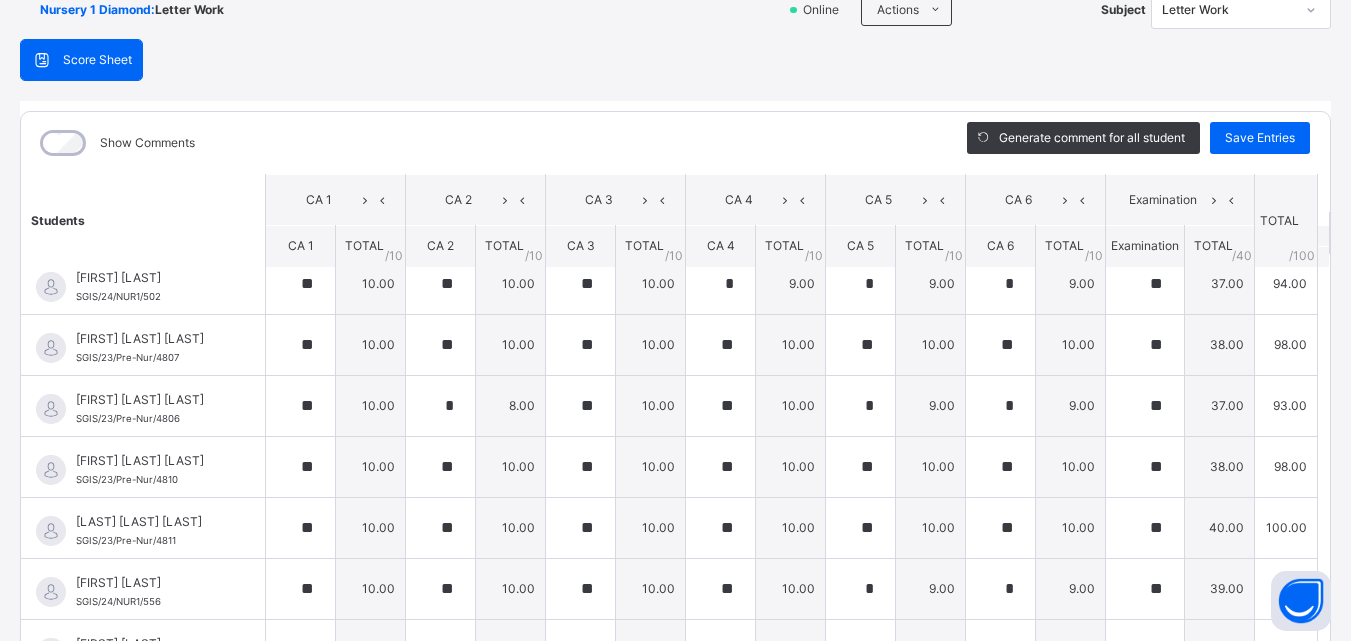 click on "Show Comments" at bounding box center (479, 143) 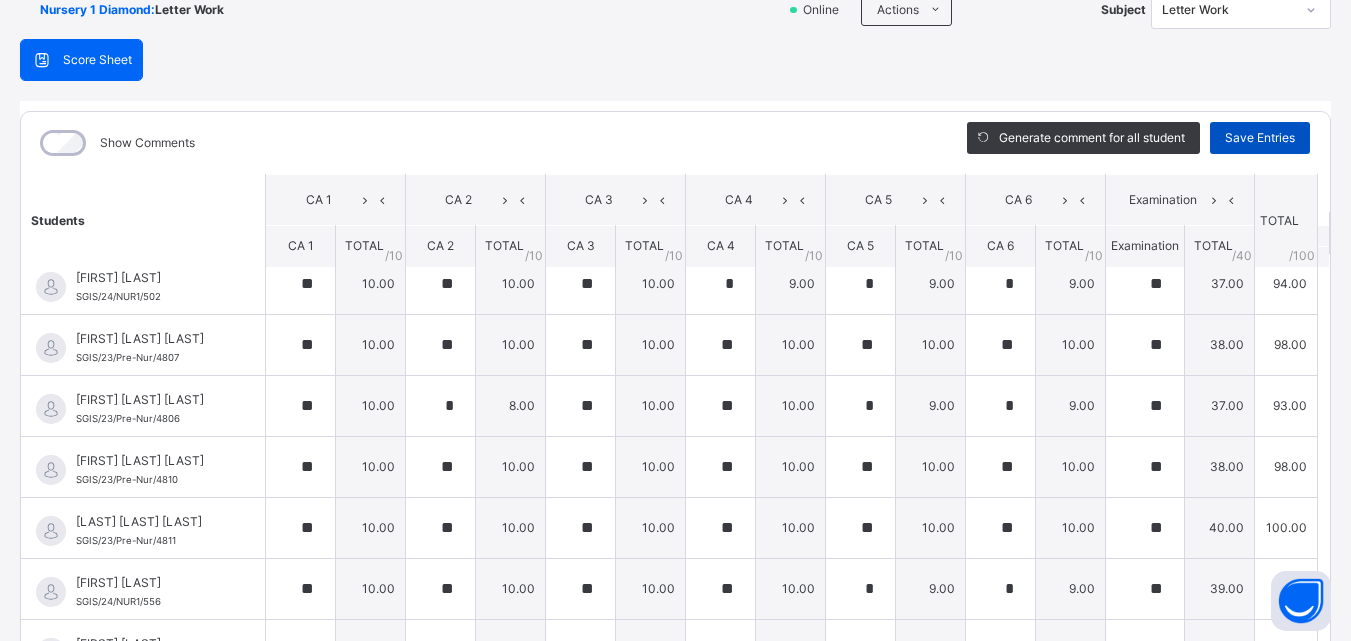 click on "Save Entries" at bounding box center [1260, 138] 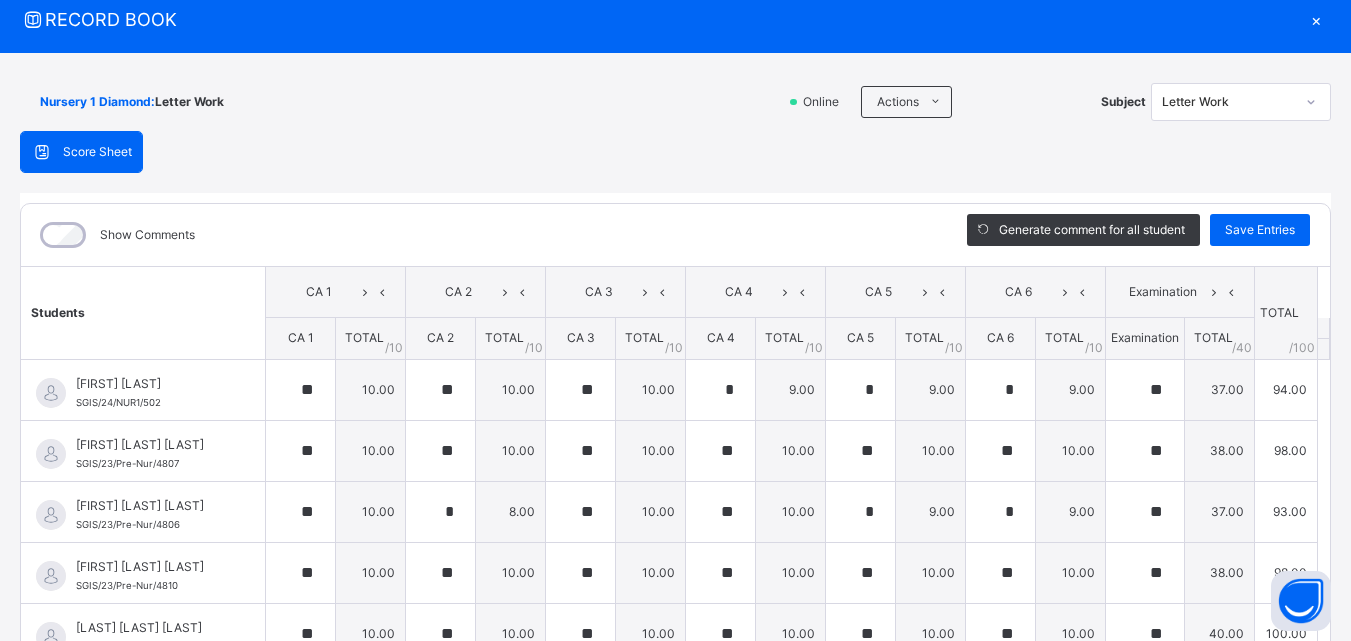 scroll, scrollTop: 63, scrollLeft: 0, axis: vertical 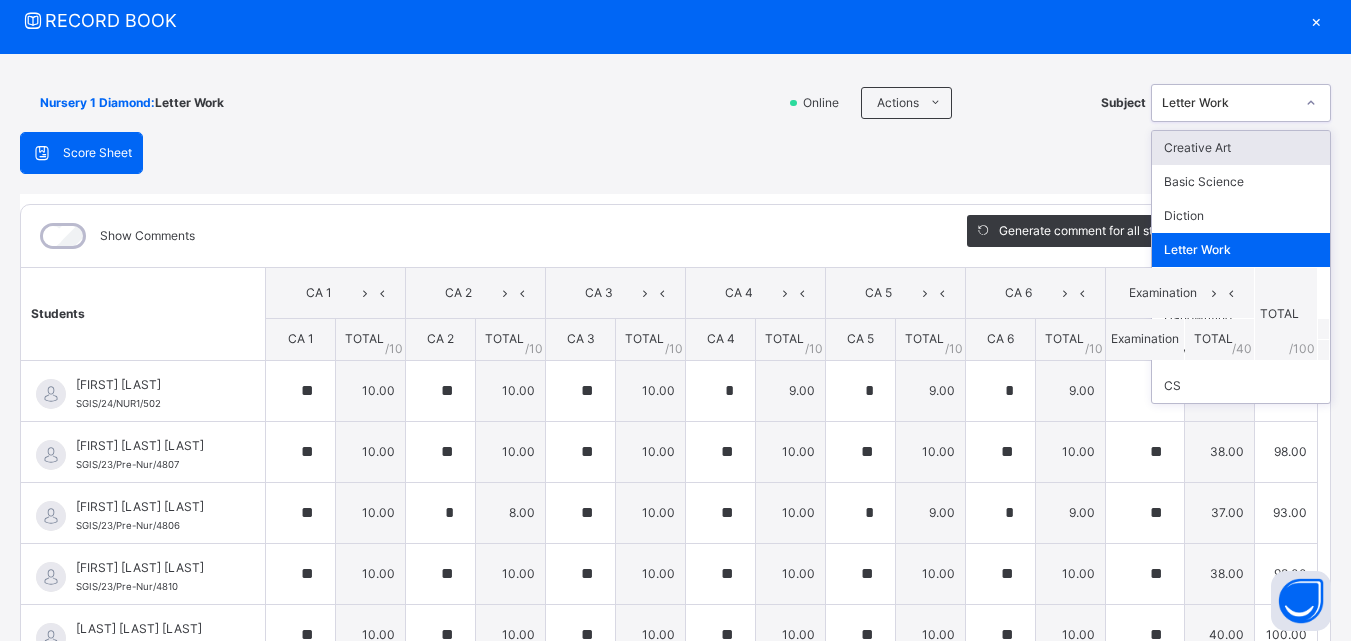 click at bounding box center [1311, 103] 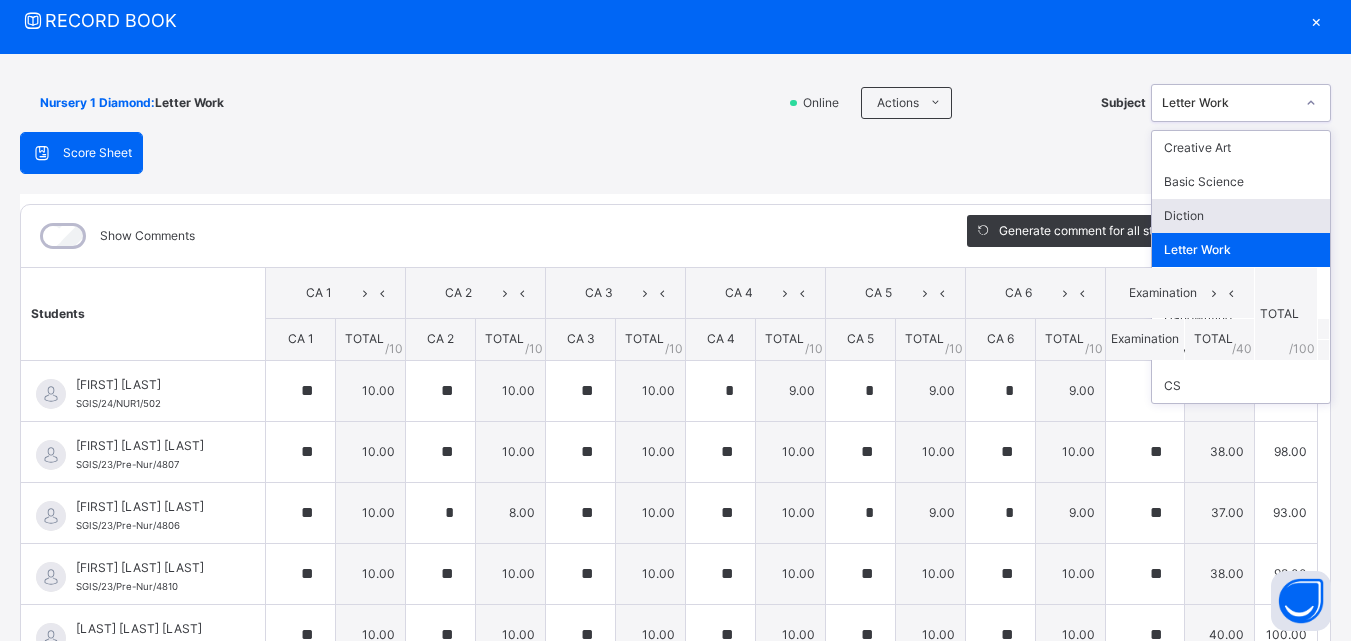 click on "Diction" at bounding box center (1241, 216) 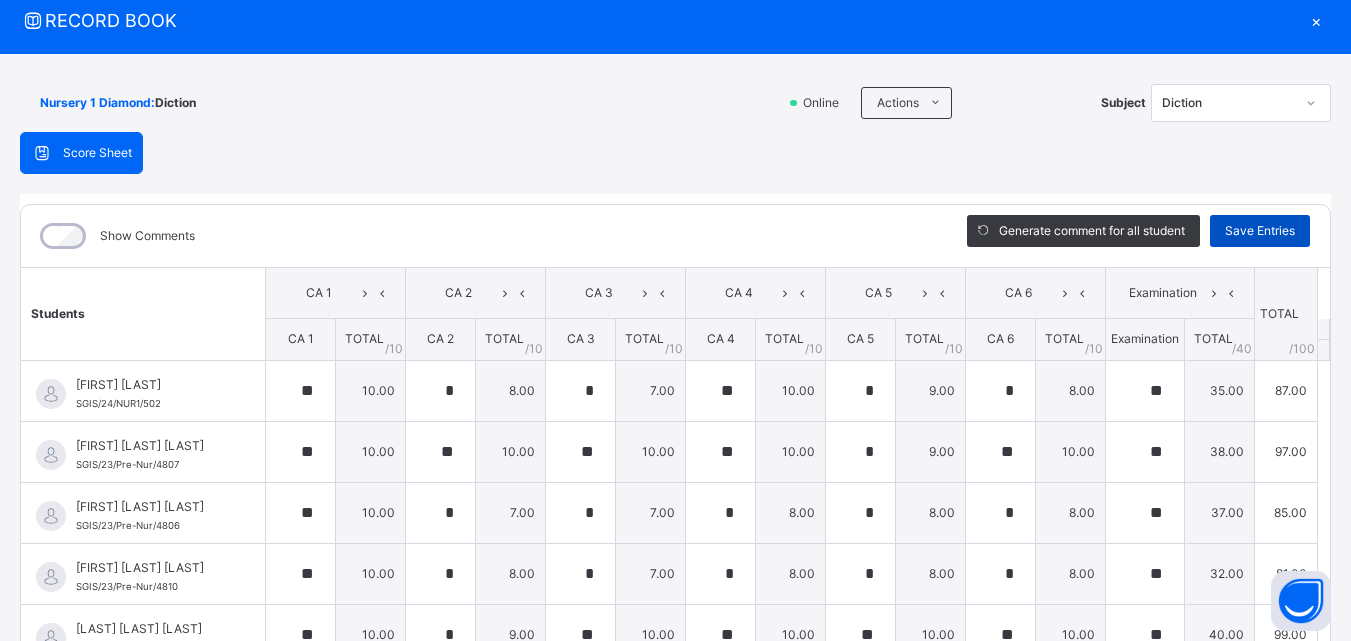 click on "Save Entries" at bounding box center (1260, 231) 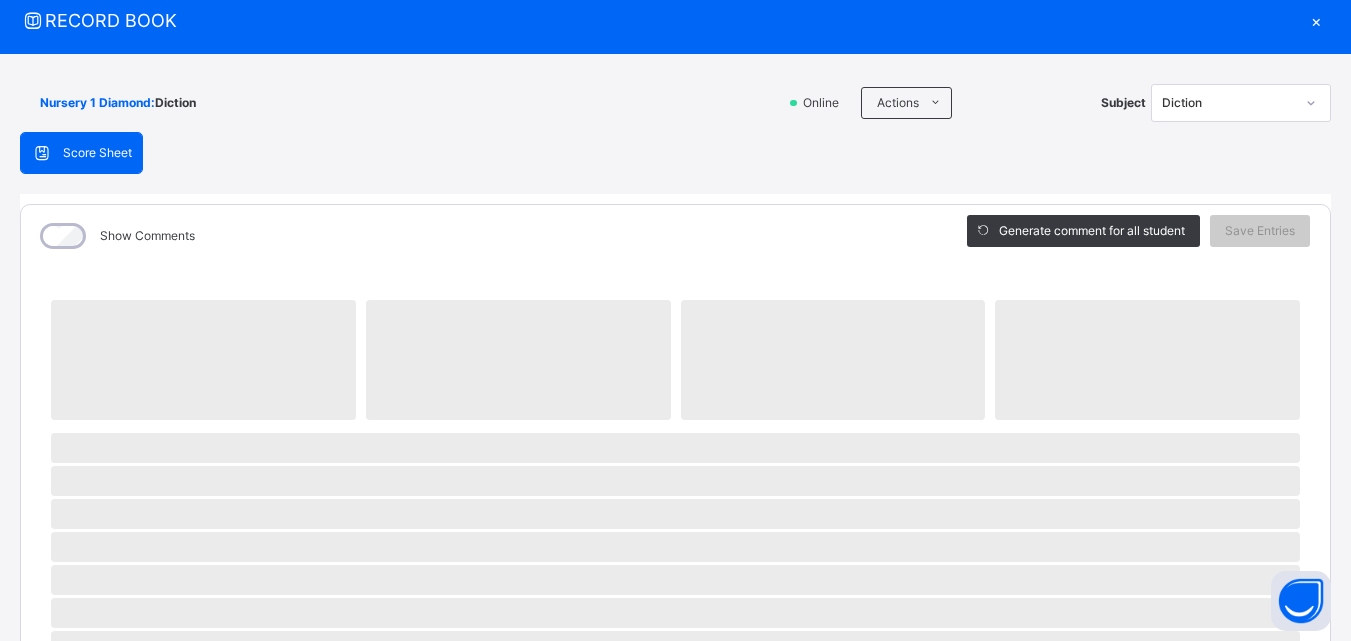 click on "×" at bounding box center [1316, 20] 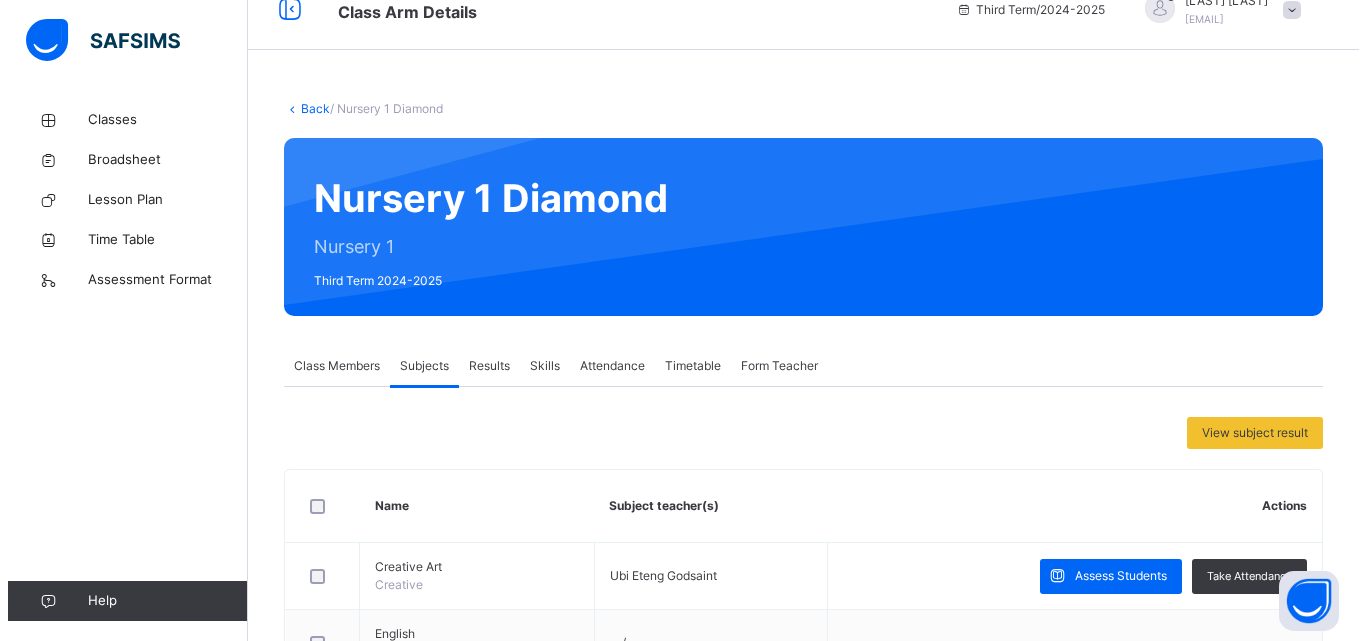 scroll, scrollTop: 0, scrollLeft: 0, axis: both 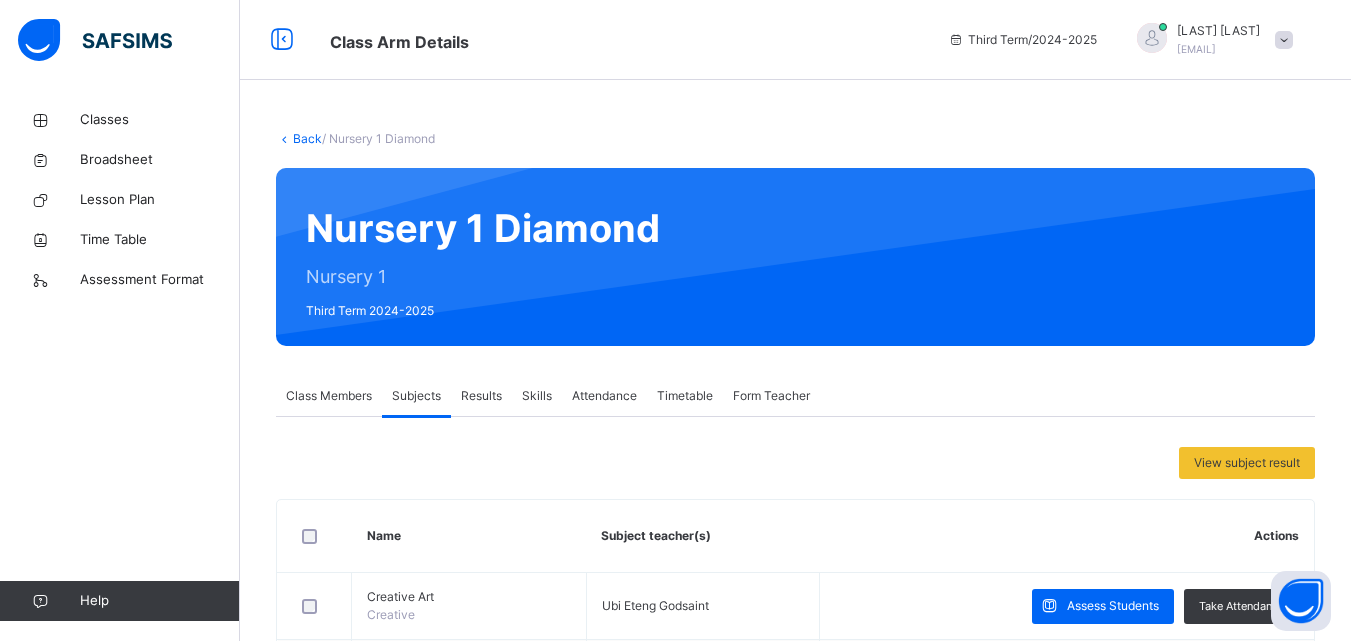 click at bounding box center (1284, 40) 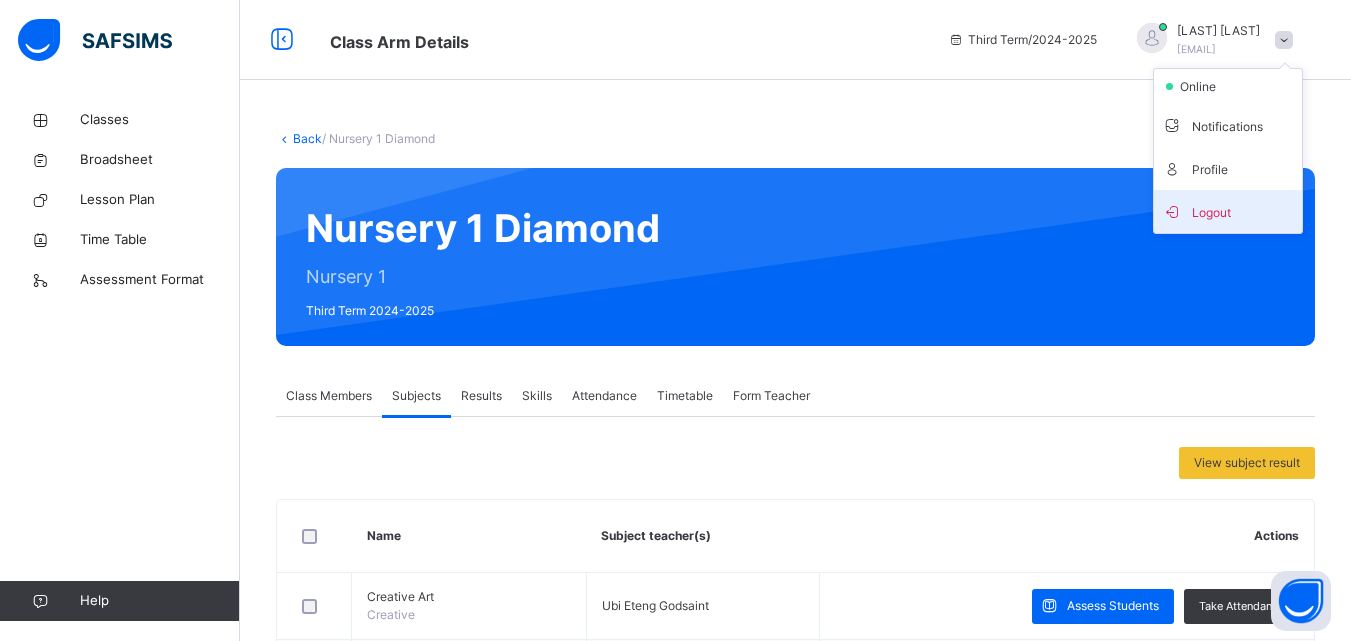 click on "Logout" at bounding box center [1228, 211] 